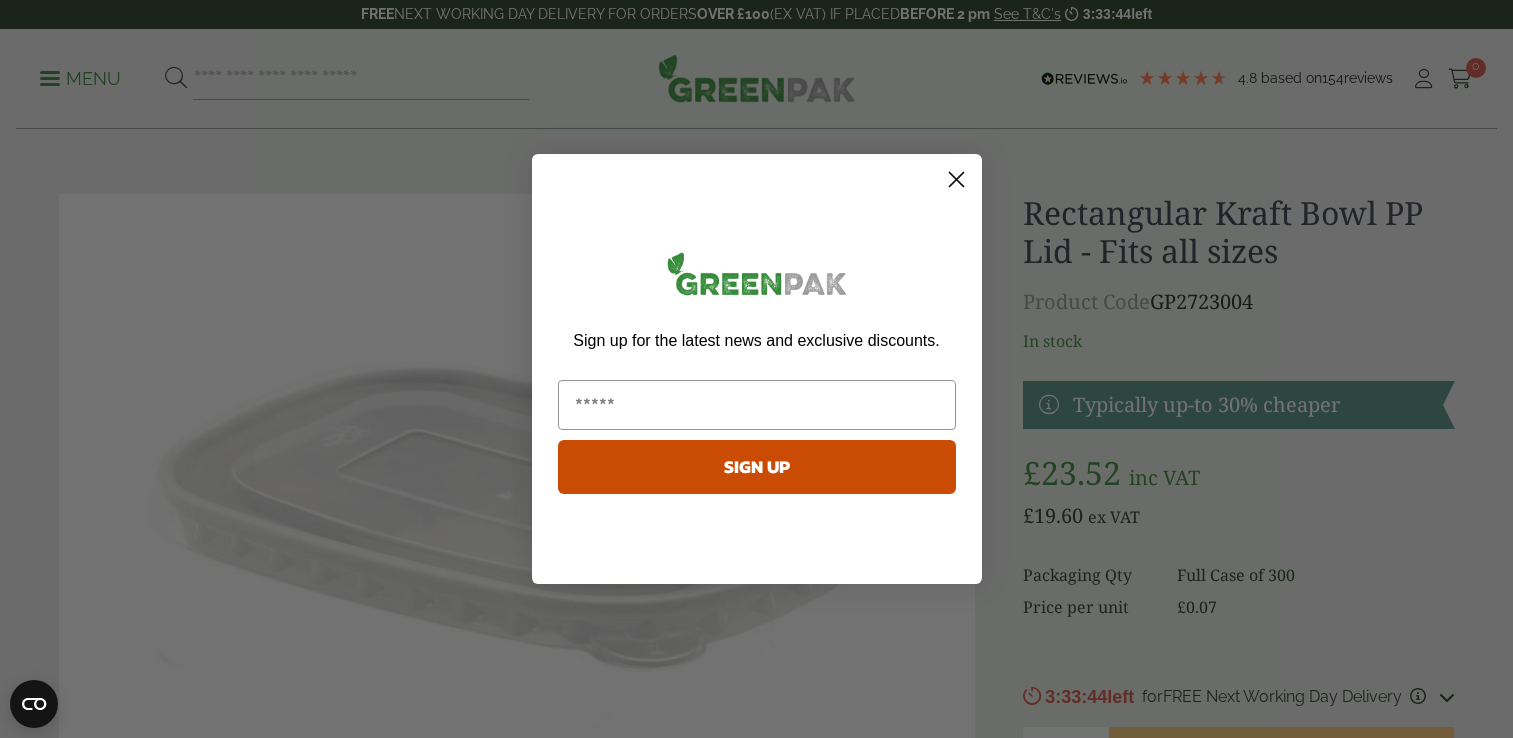 scroll, scrollTop: 0, scrollLeft: 0, axis: both 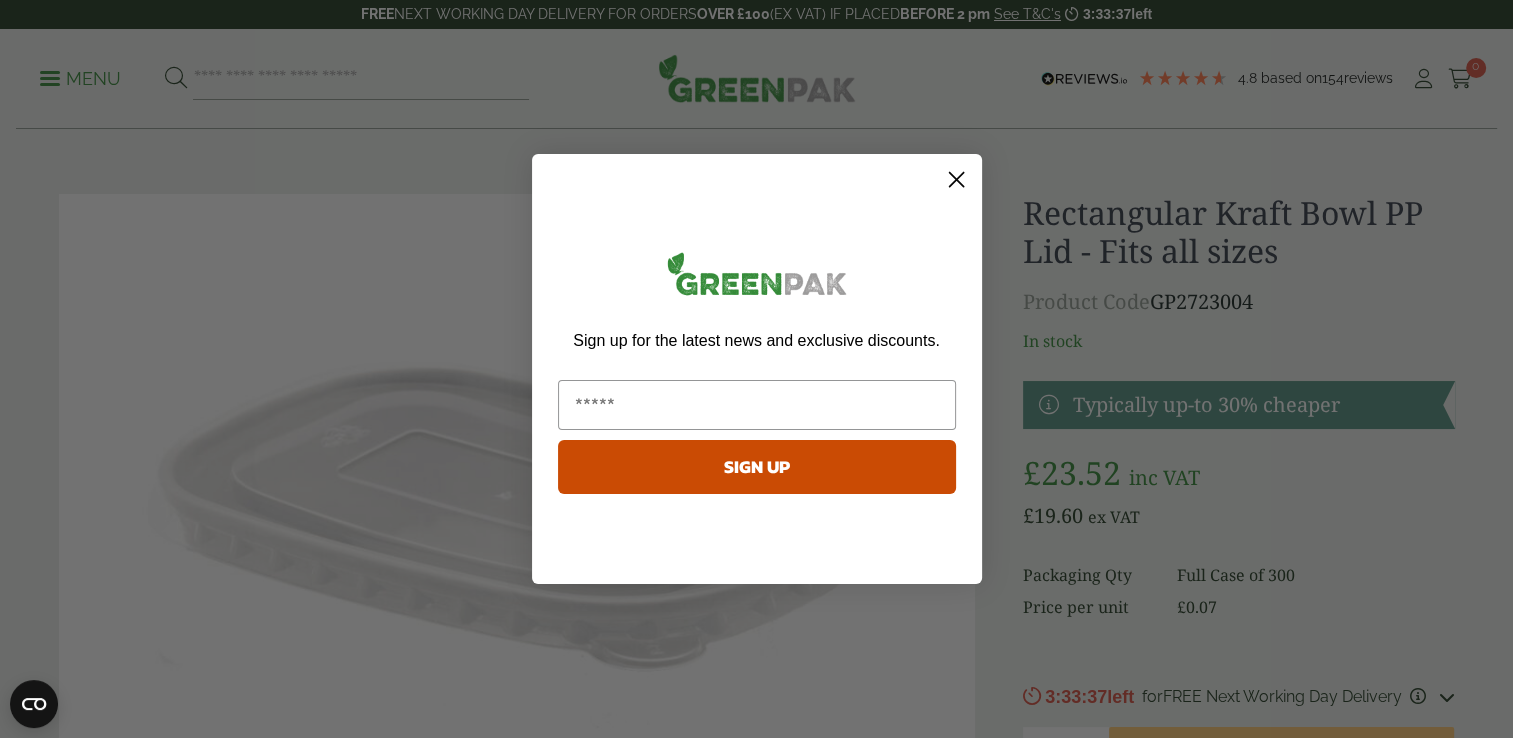 click 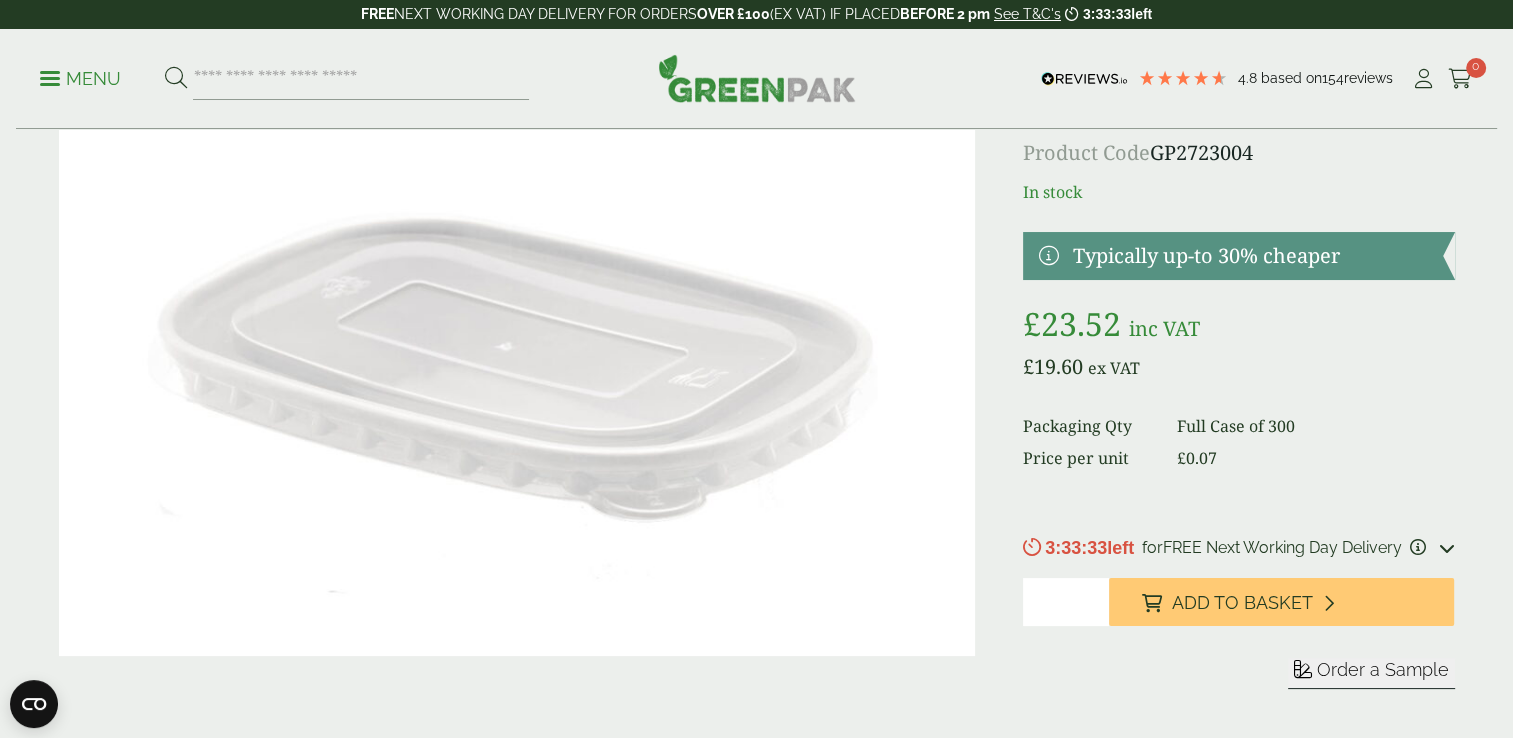 scroll, scrollTop: 200, scrollLeft: 0, axis: vertical 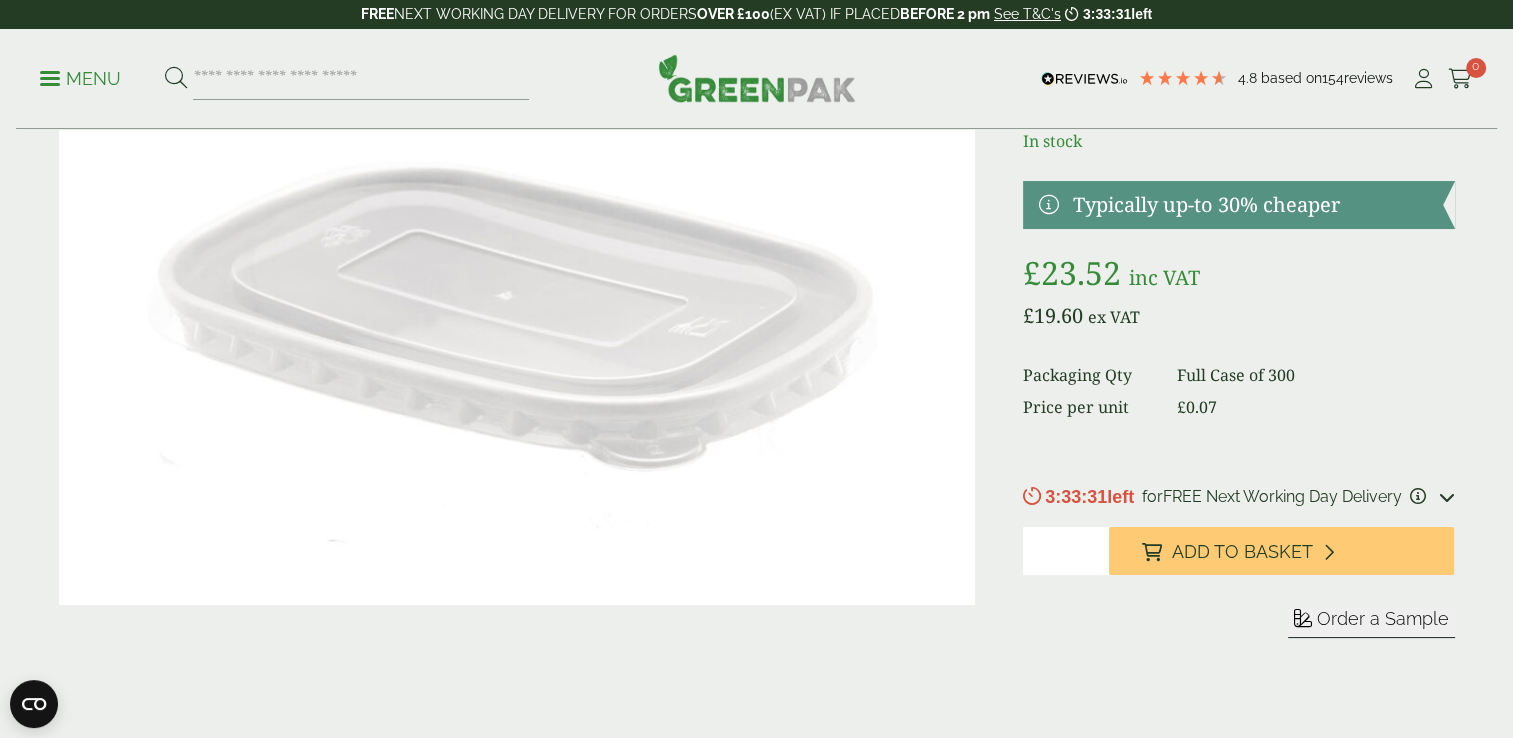 drag, startPoint x: 1060, startPoint y: 588, endPoint x: 970, endPoint y: 596, distance: 90.35486 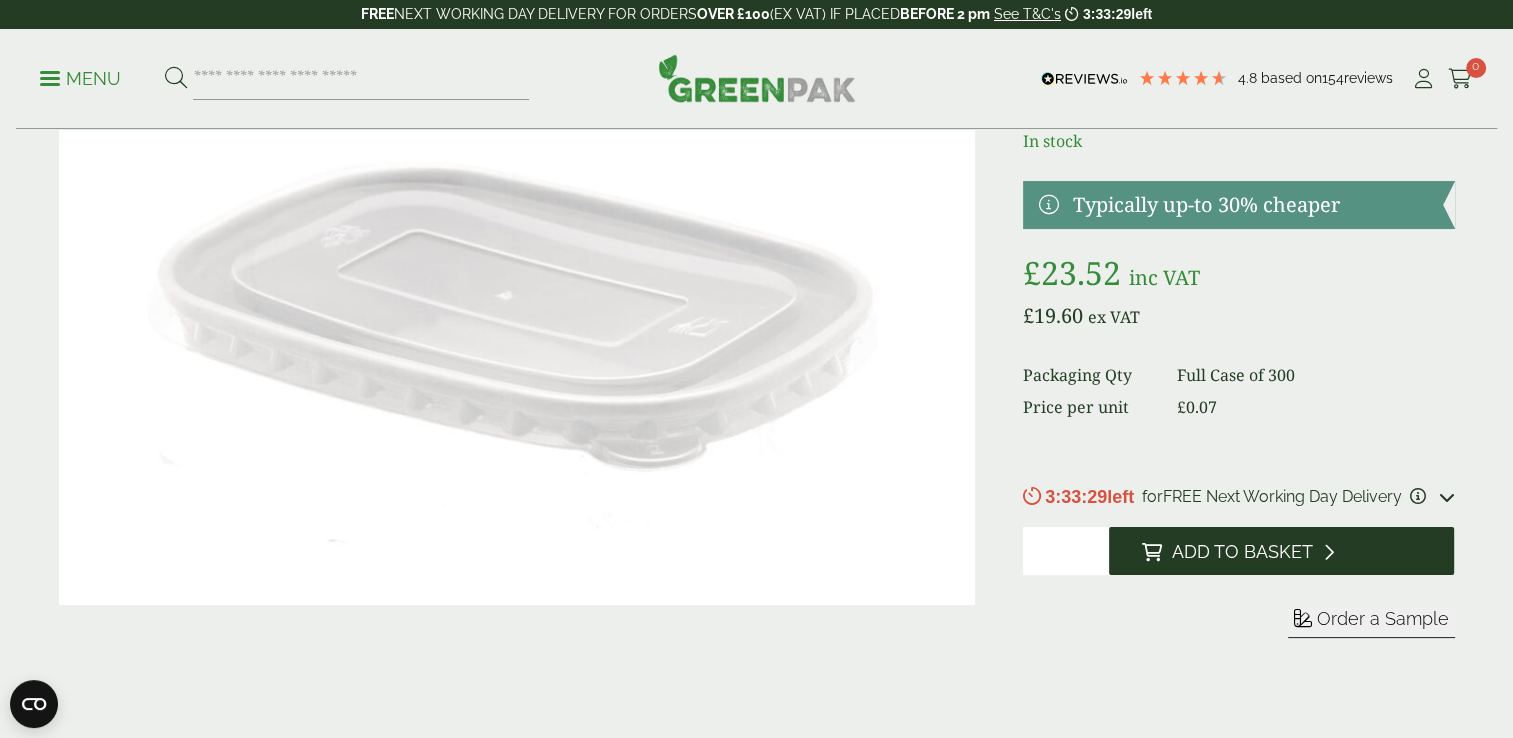 type on "*" 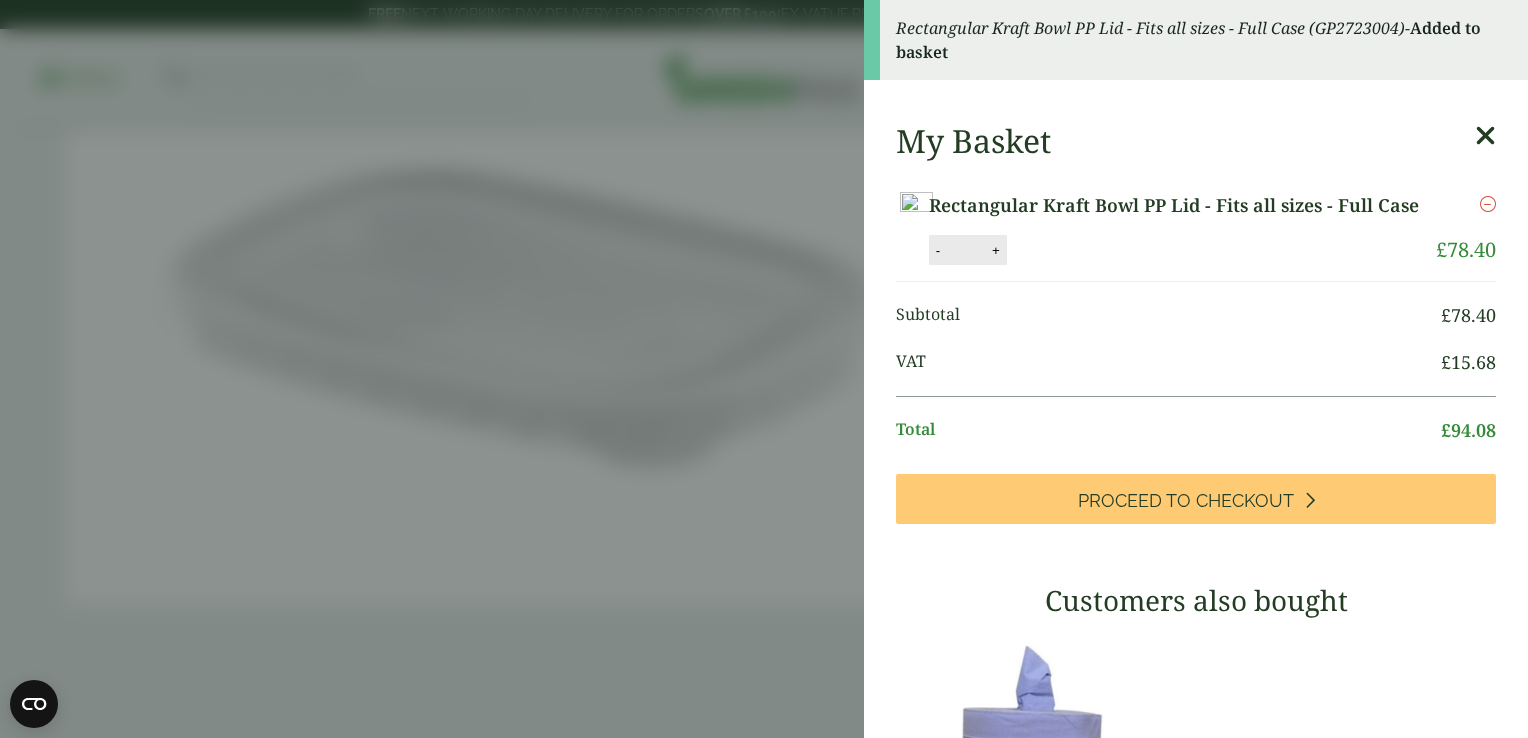 click at bounding box center (1485, 136) 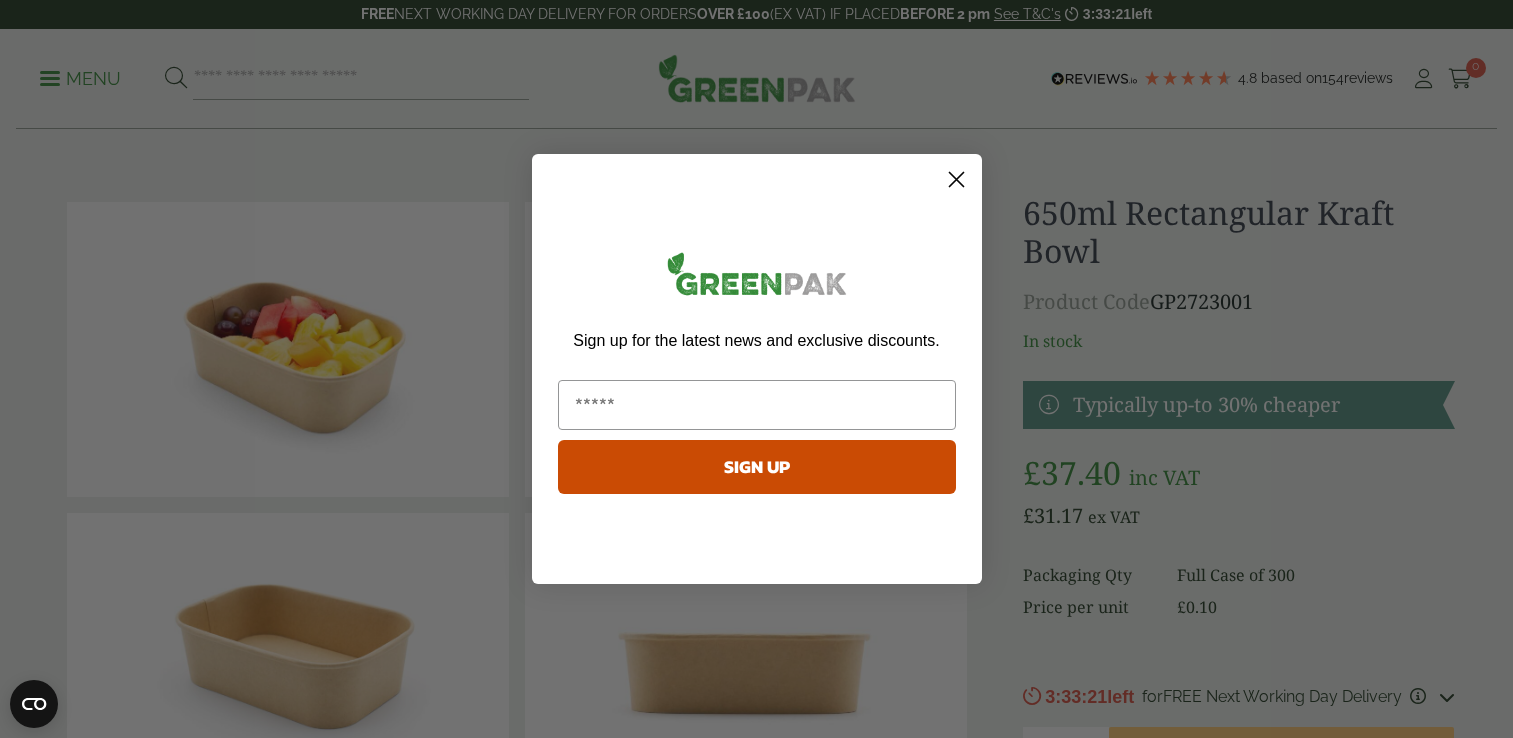 scroll, scrollTop: 0, scrollLeft: 0, axis: both 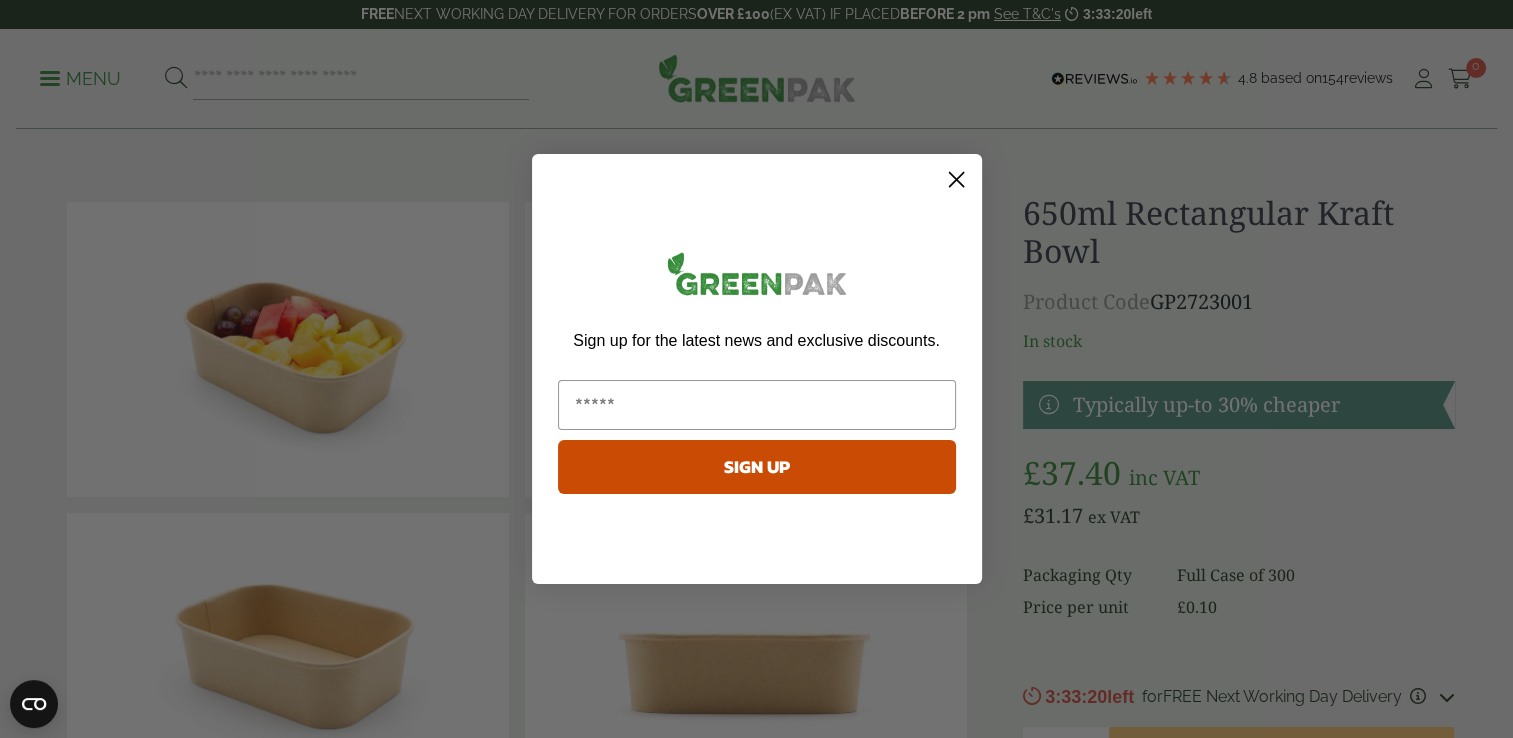 click 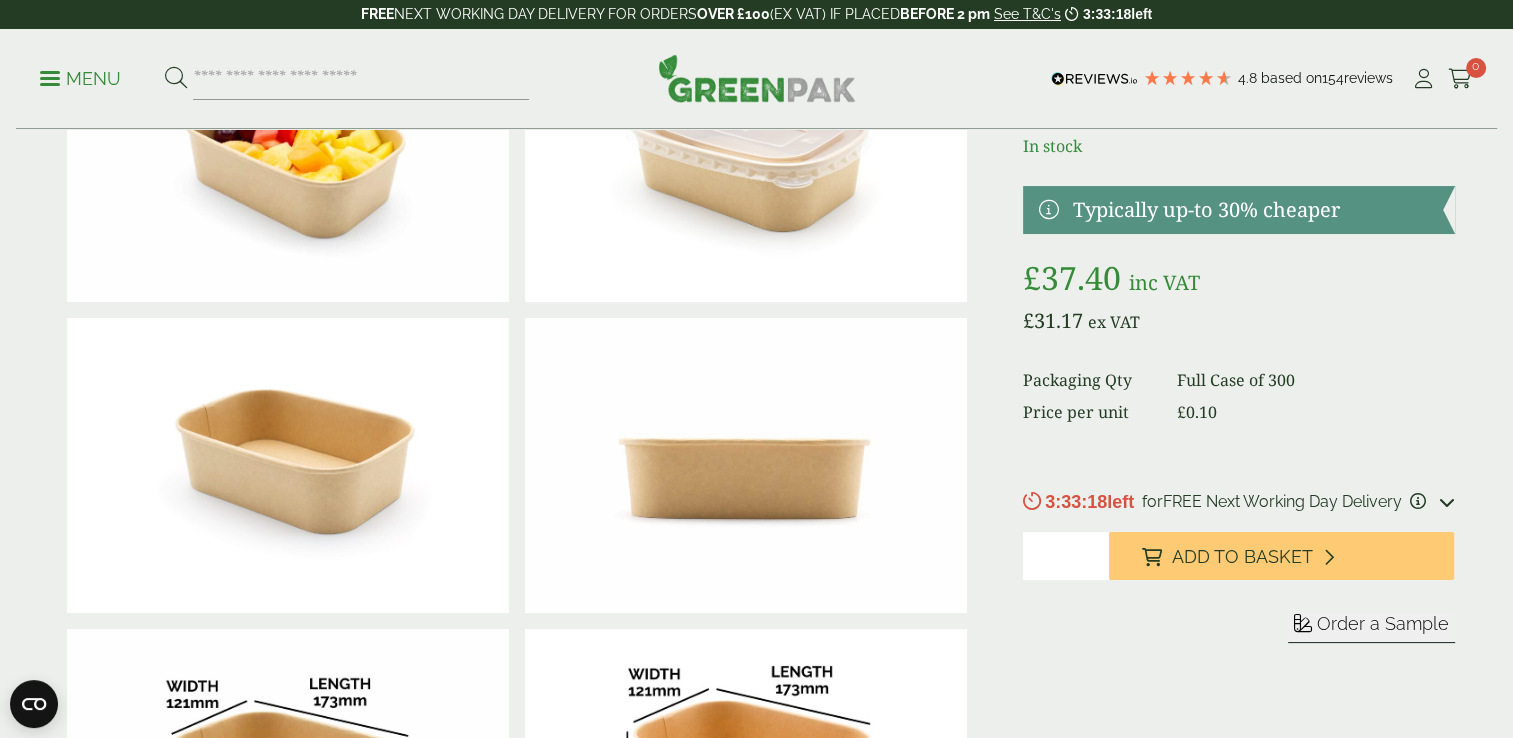 scroll, scrollTop: 200, scrollLeft: 0, axis: vertical 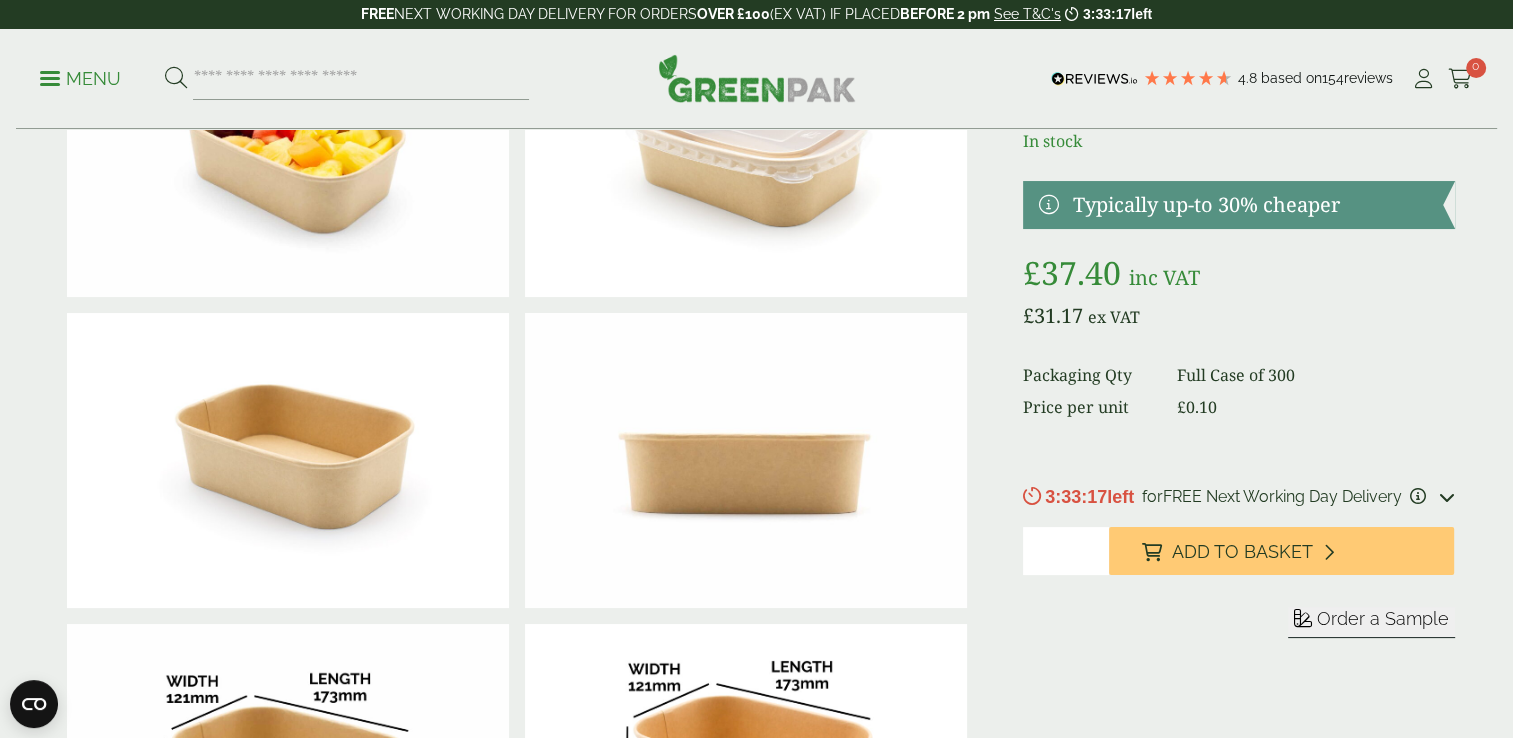 drag, startPoint x: 1052, startPoint y: 573, endPoint x: 1007, endPoint y: 580, distance: 45.54119 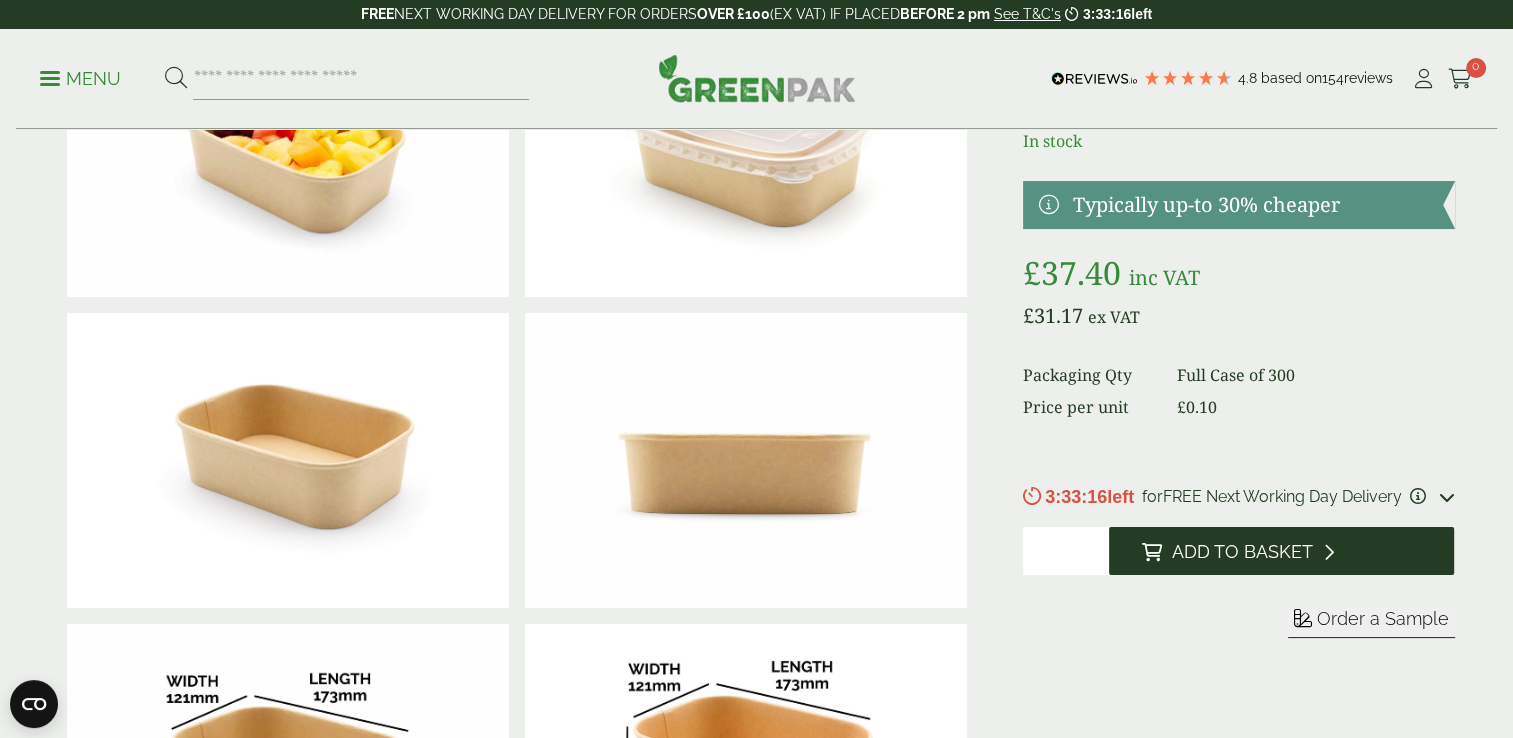 type on "*" 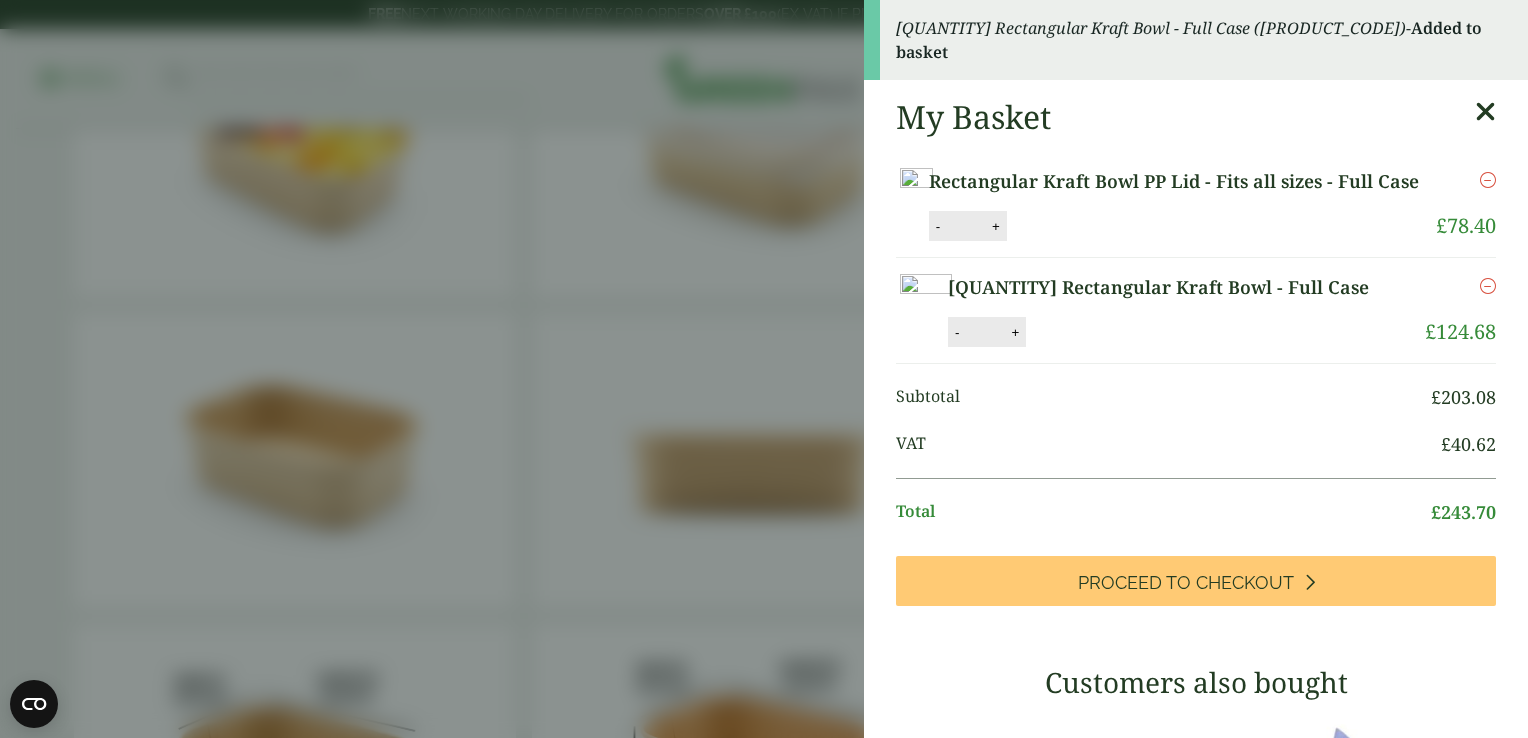 click at bounding box center [1485, 112] 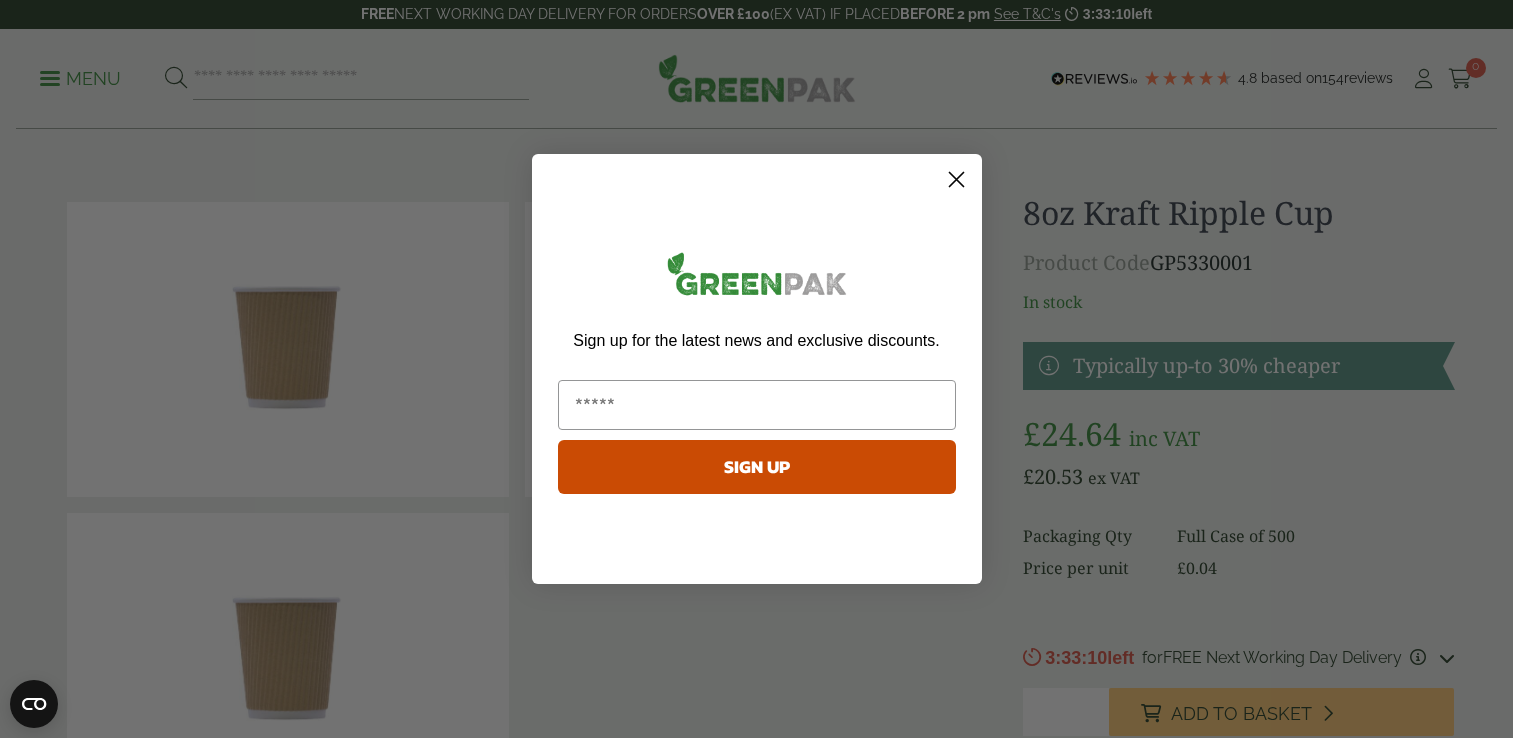 scroll, scrollTop: 0, scrollLeft: 0, axis: both 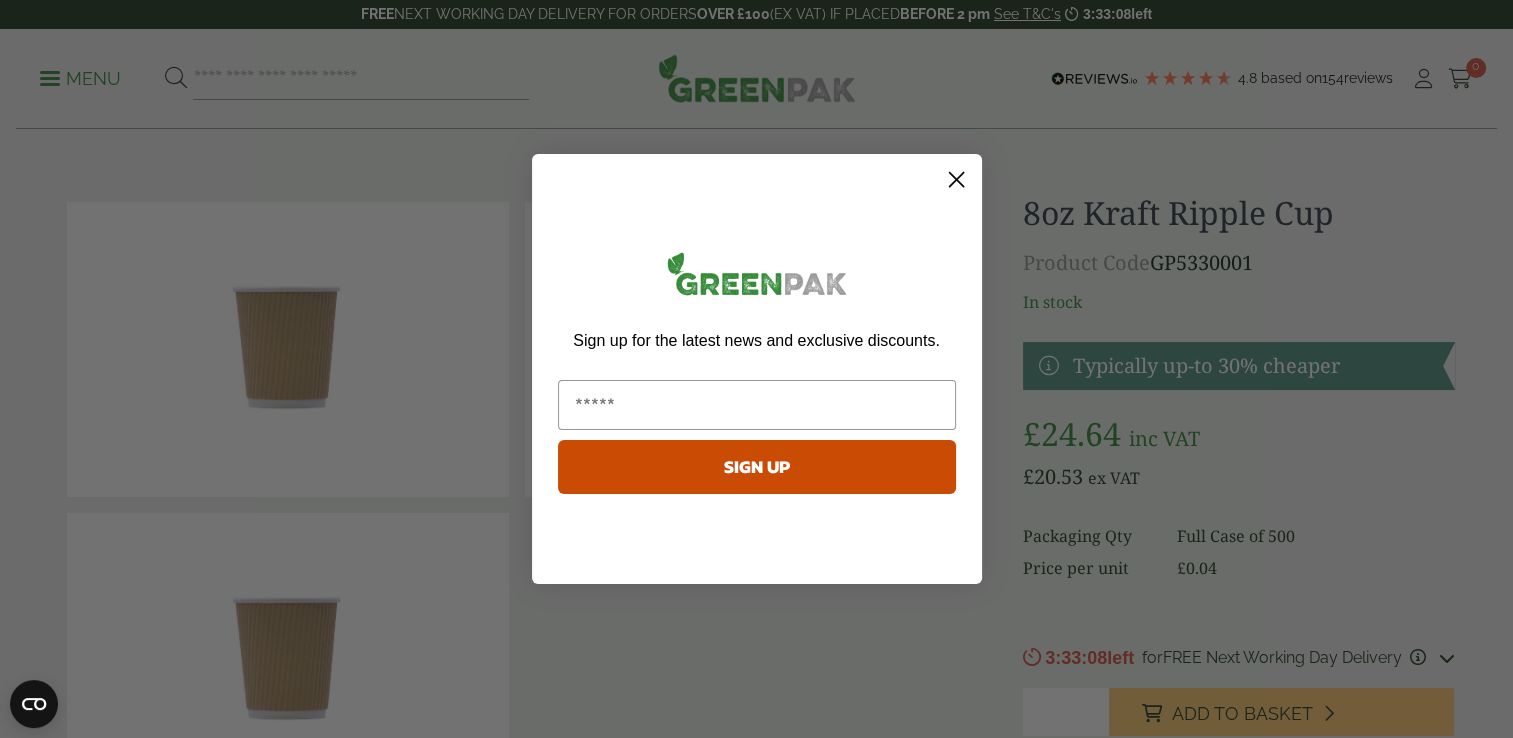 click 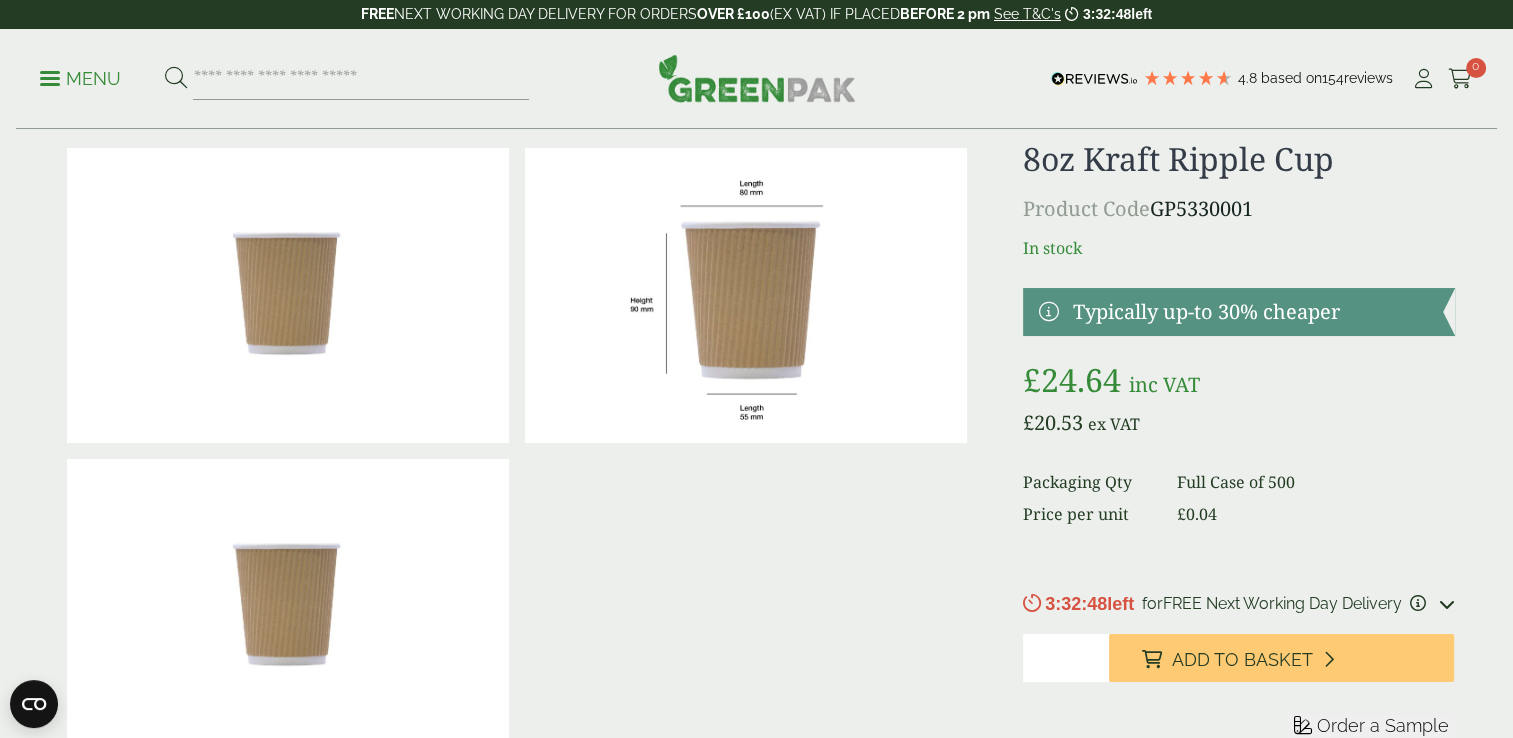 scroll, scrollTop: 100, scrollLeft: 0, axis: vertical 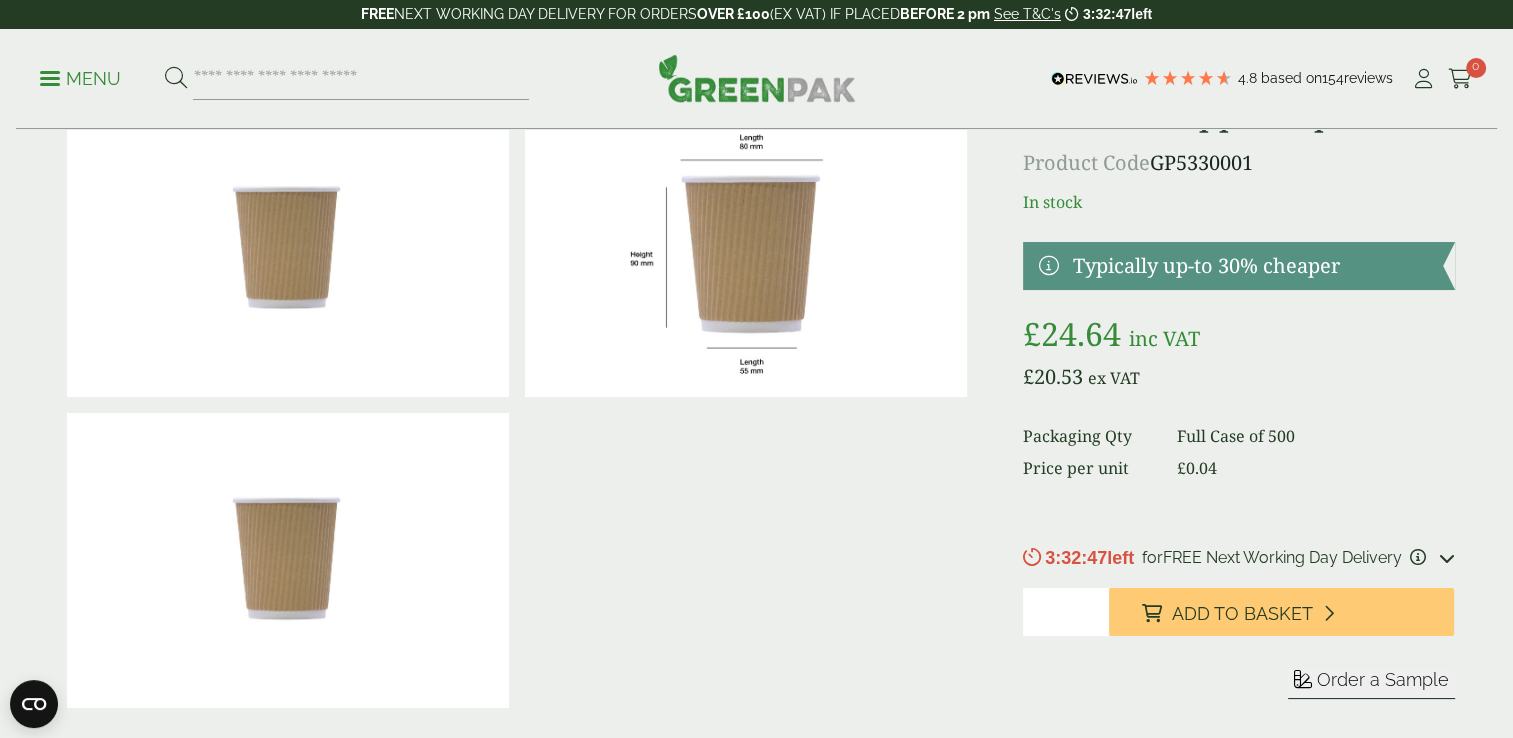 drag, startPoint x: 1049, startPoint y: 647, endPoint x: 984, endPoint y: 638, distance: 65.62012 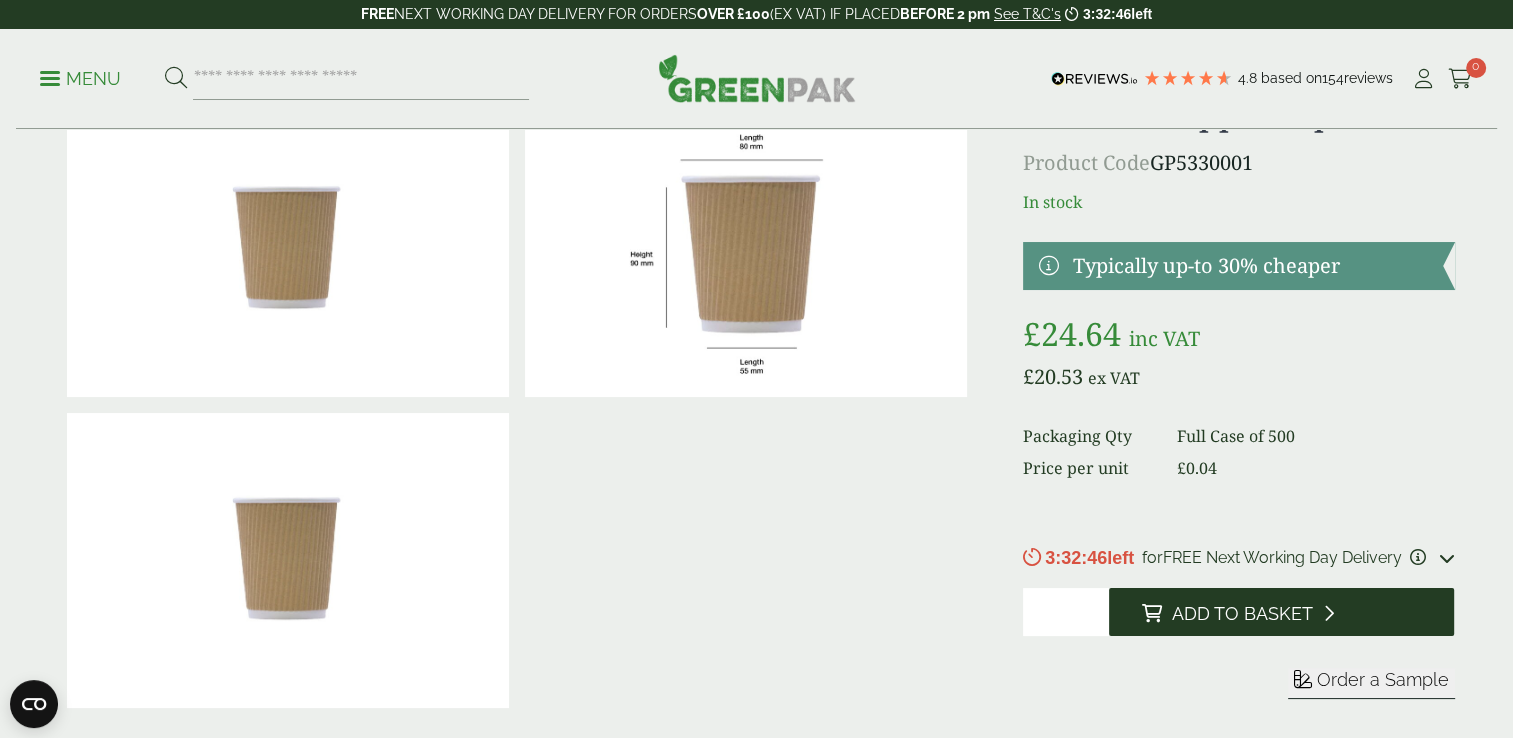 type on "*" 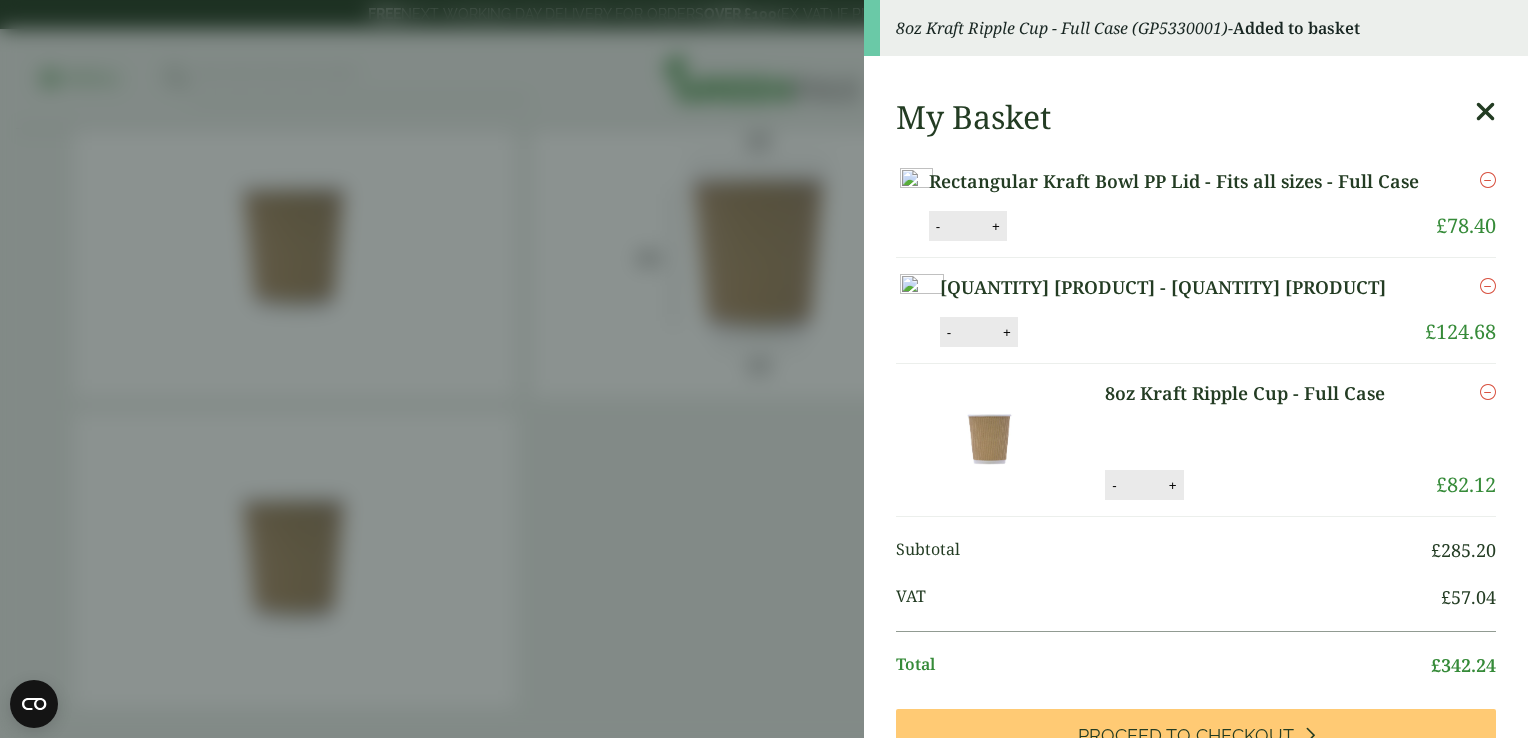 click at bounding box center (1485, 112) 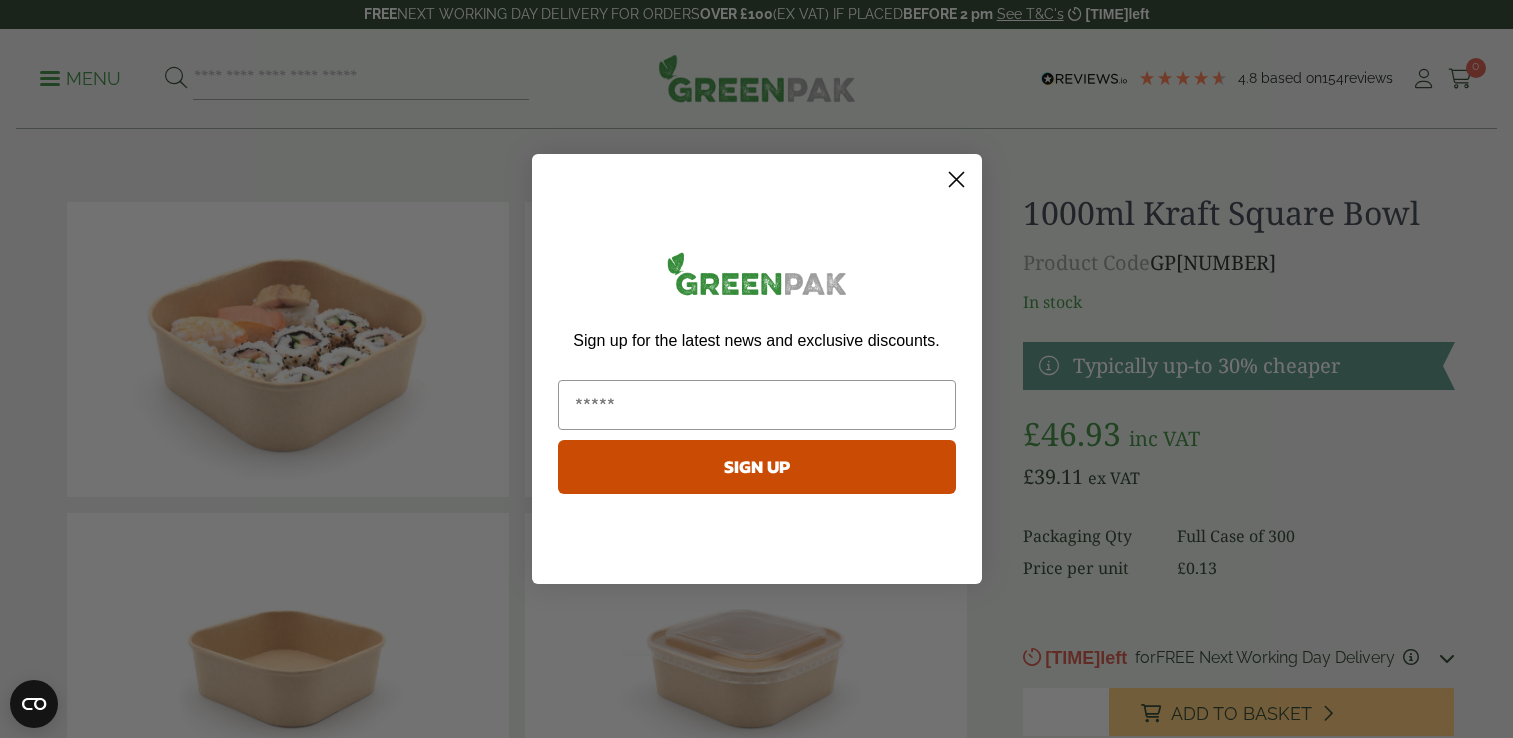 scroll, scrollTop: 0, scrollLeft: 0, axis: both 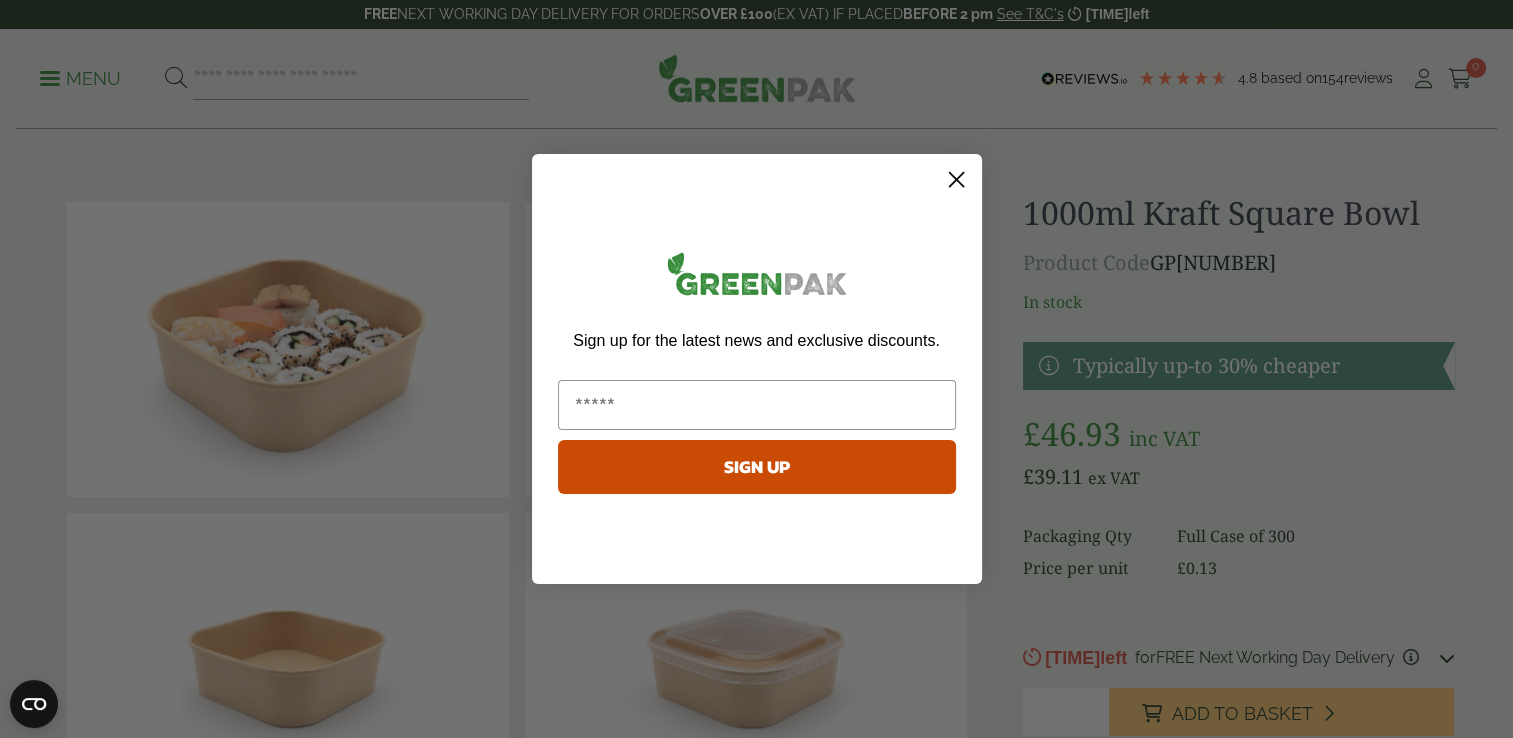 click 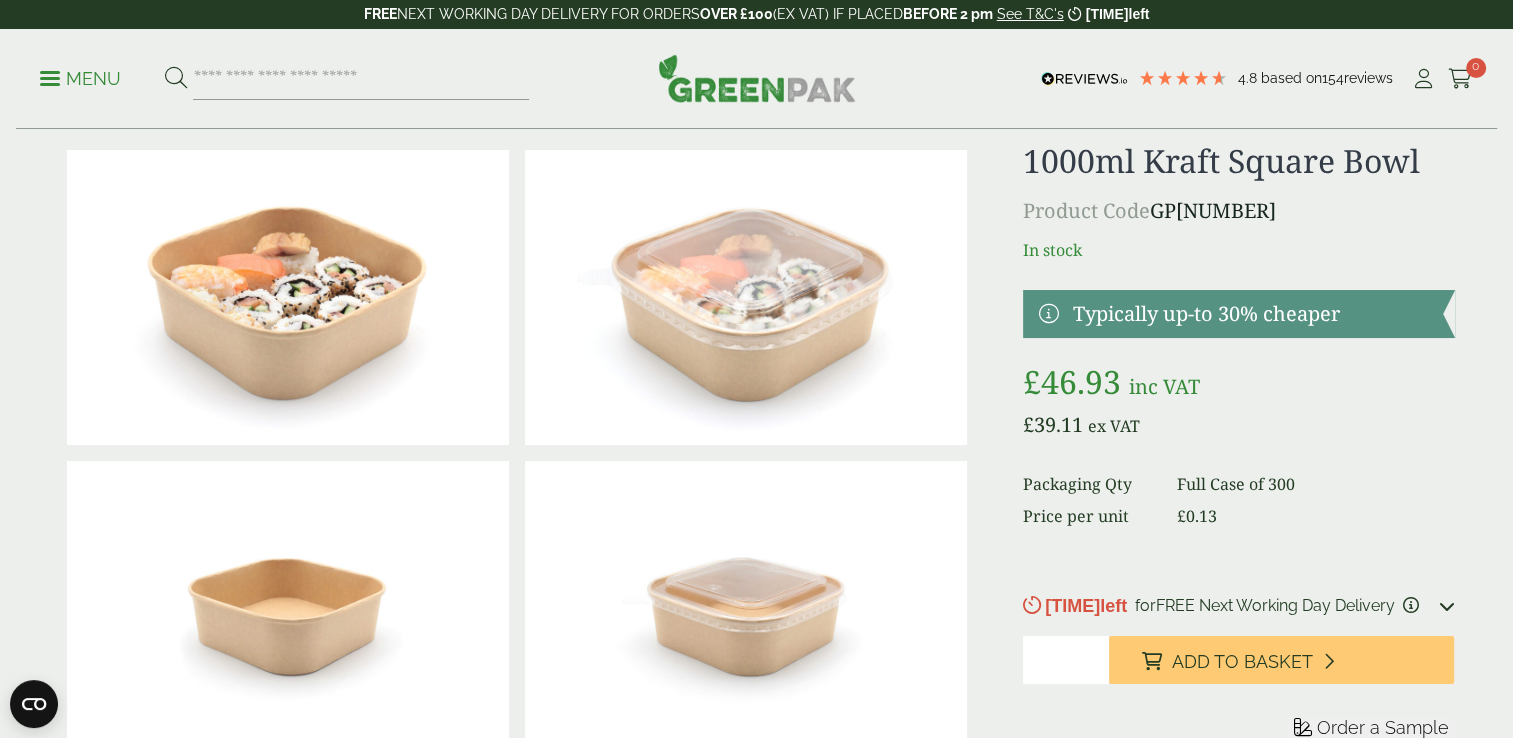 scroll, scrollTop: 200, scrollLeft: 0, axis: vertical 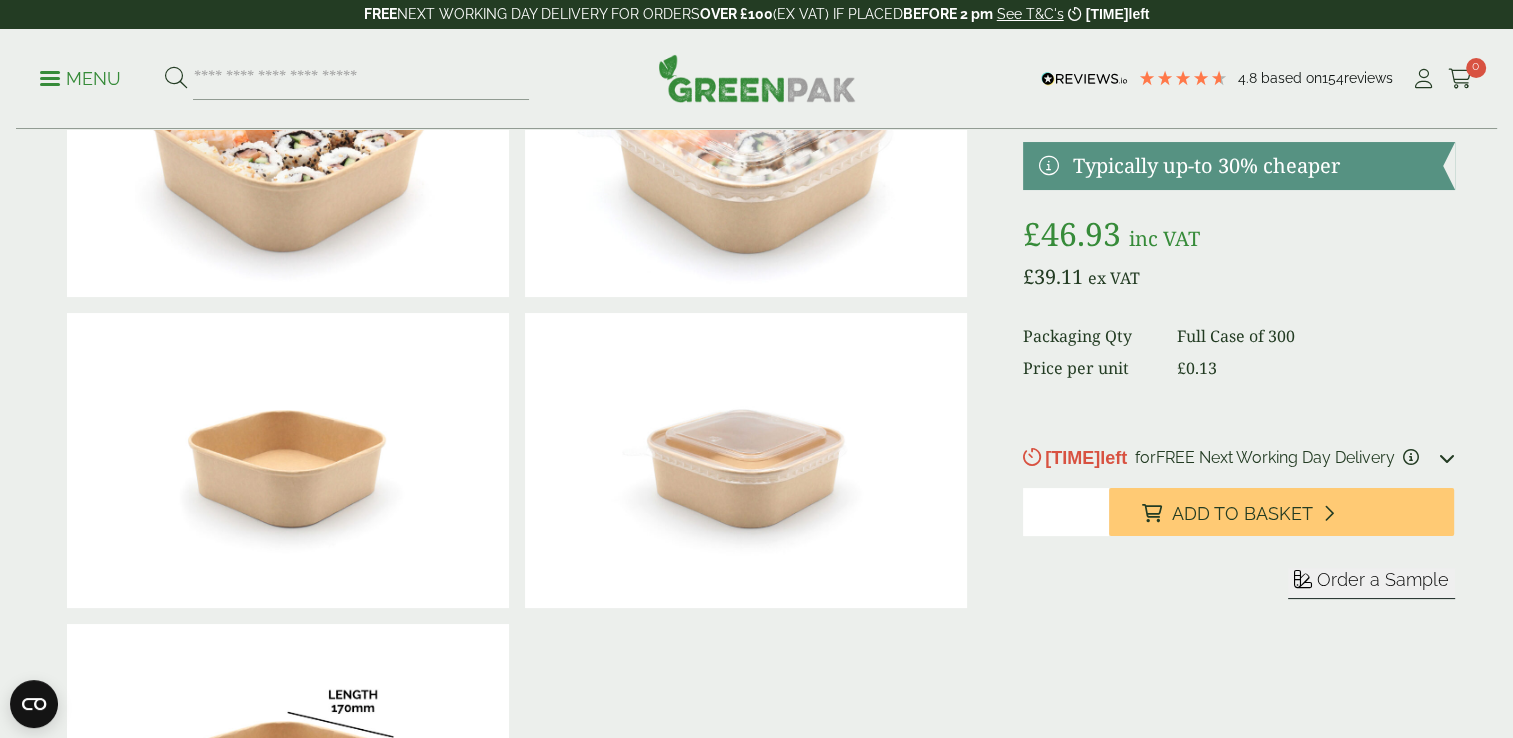 drag, startPoint x: 1052, startPoint y: 547, endPoint x: 996, endPoint y: 547, distance: 56 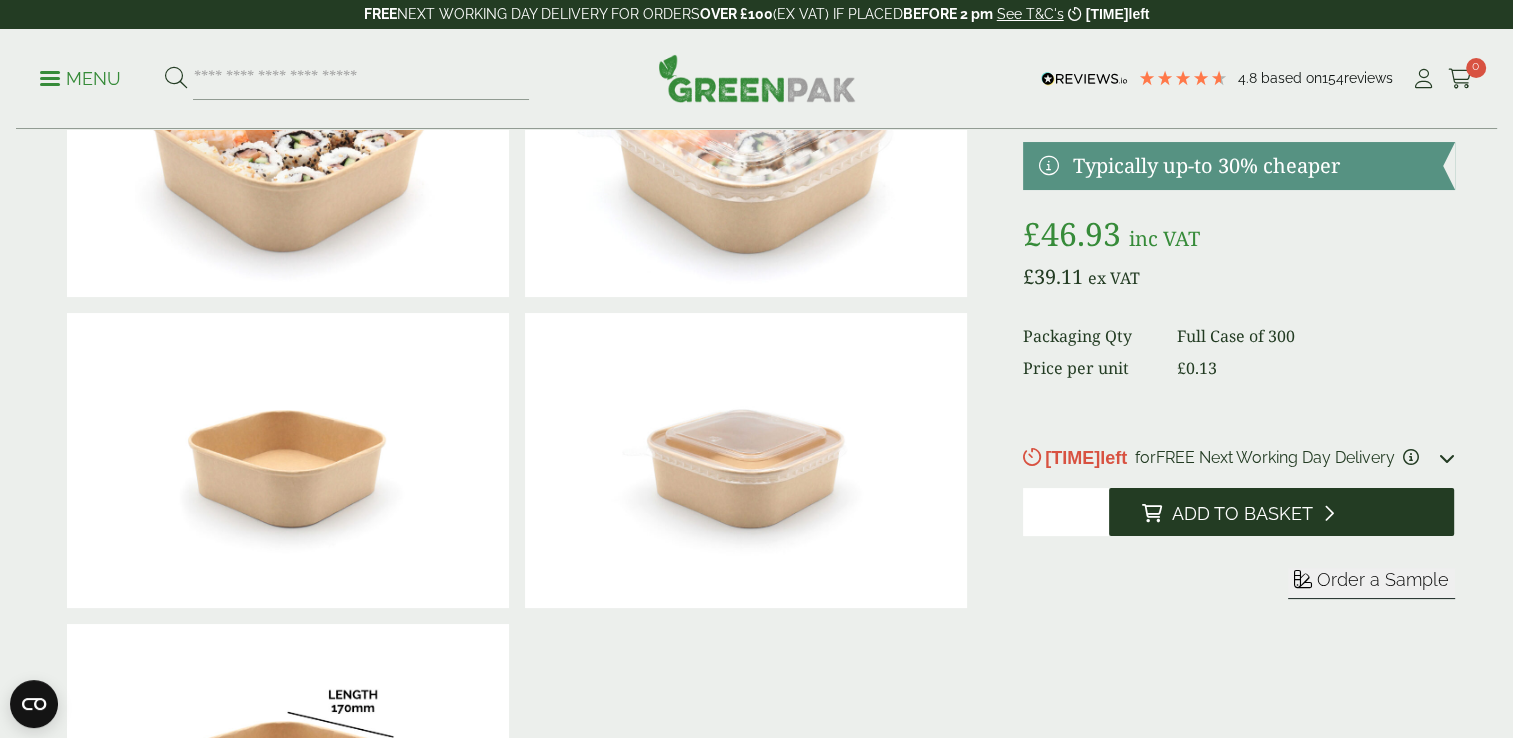 type on "*" 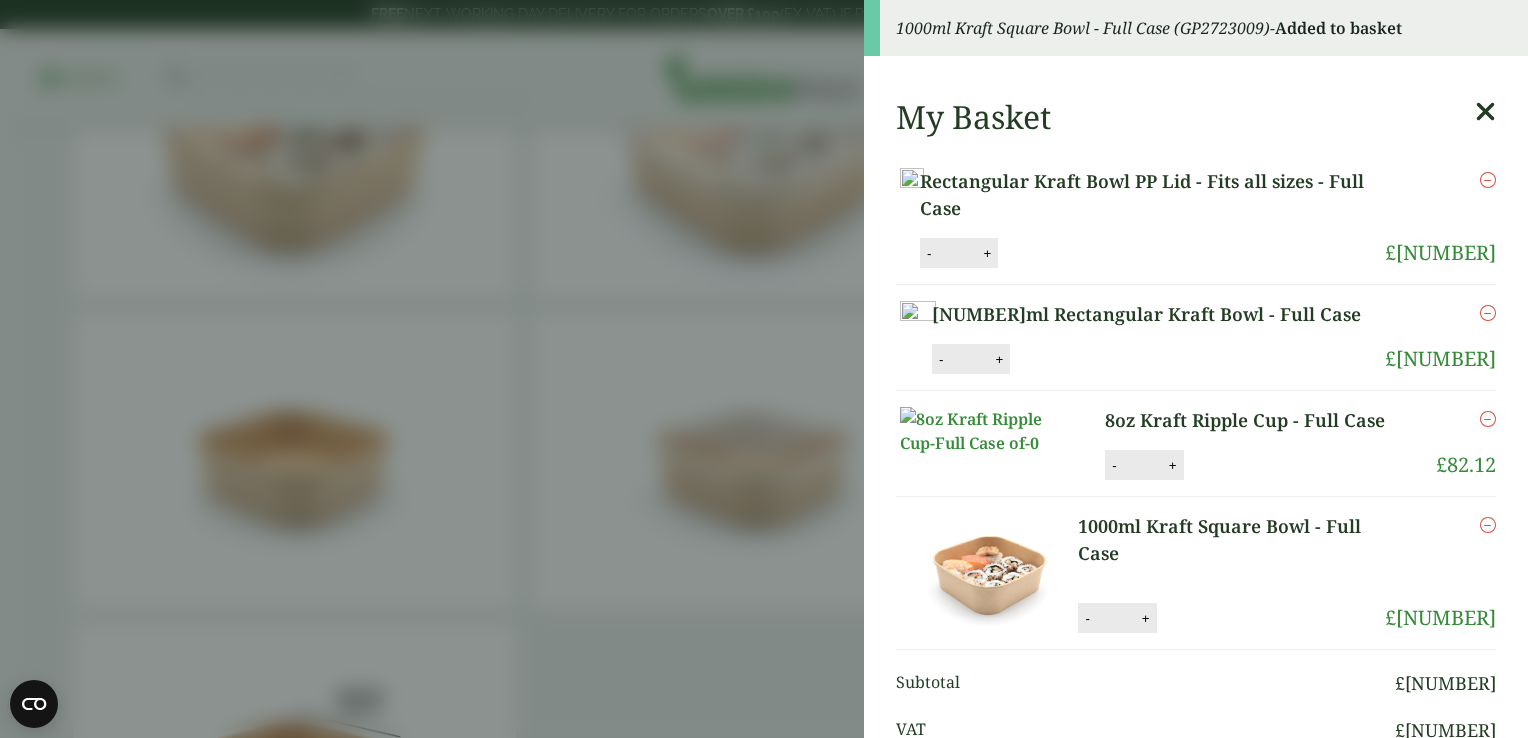 click at bounding box center [1485, 112] 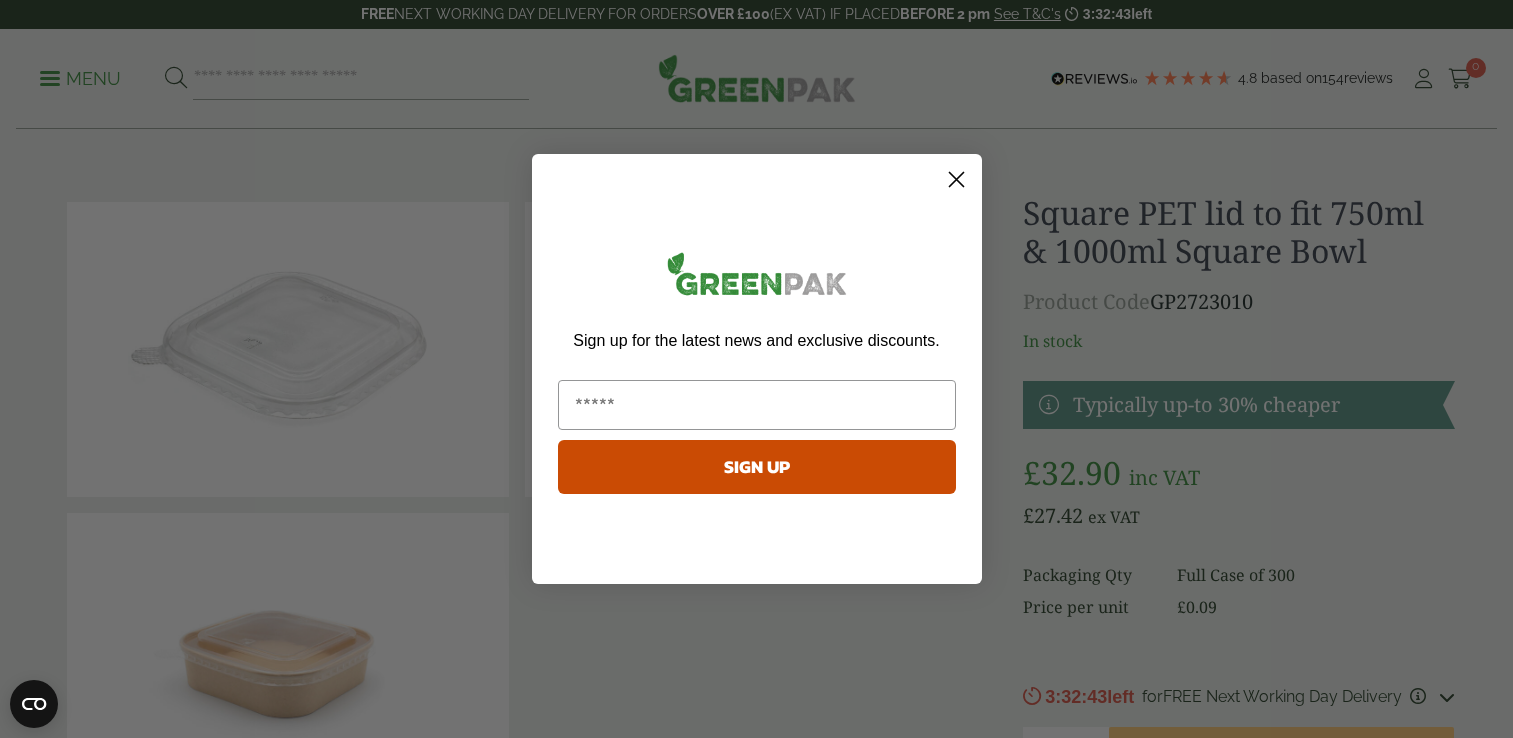 scroll, scrollTop: 0, scrollLeft: 0, axis: both 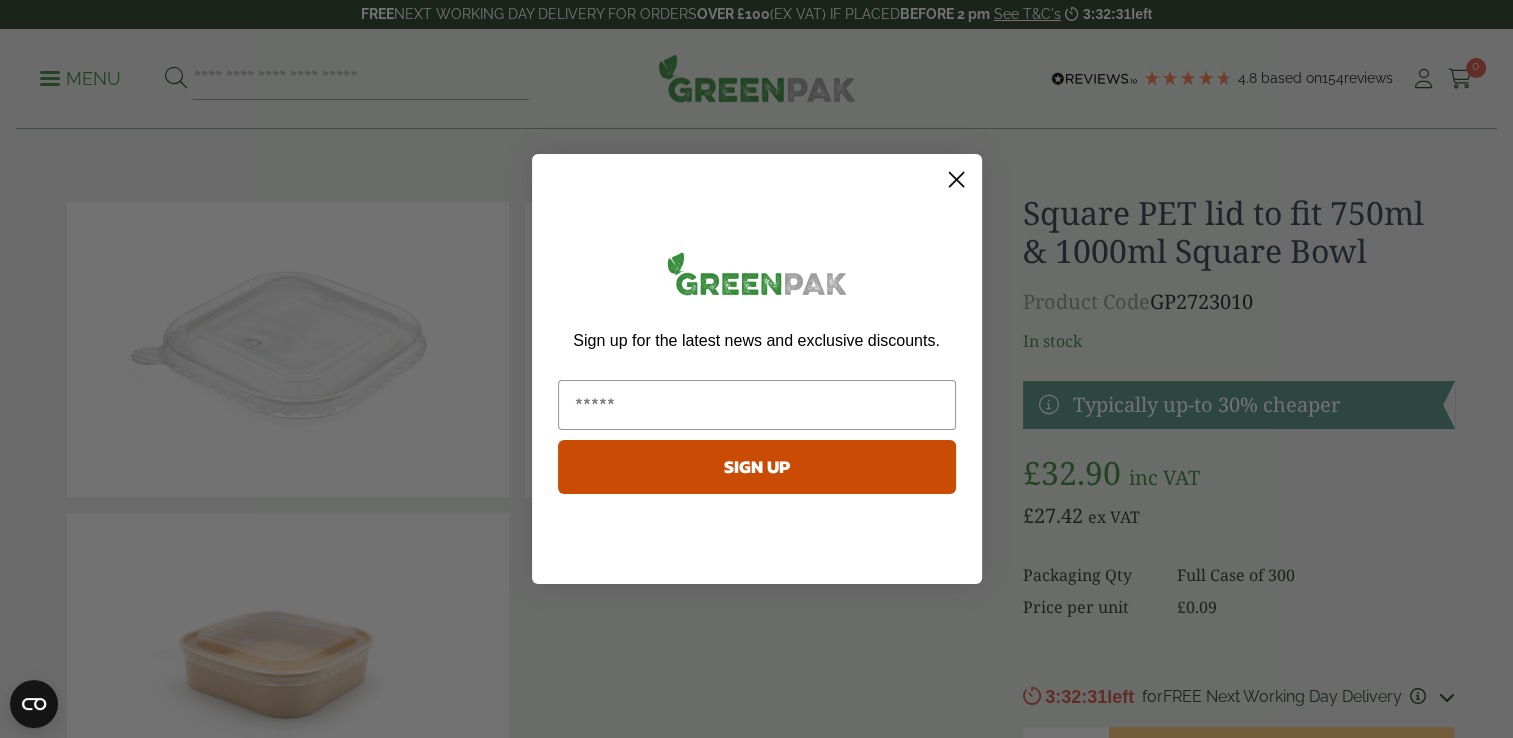 click 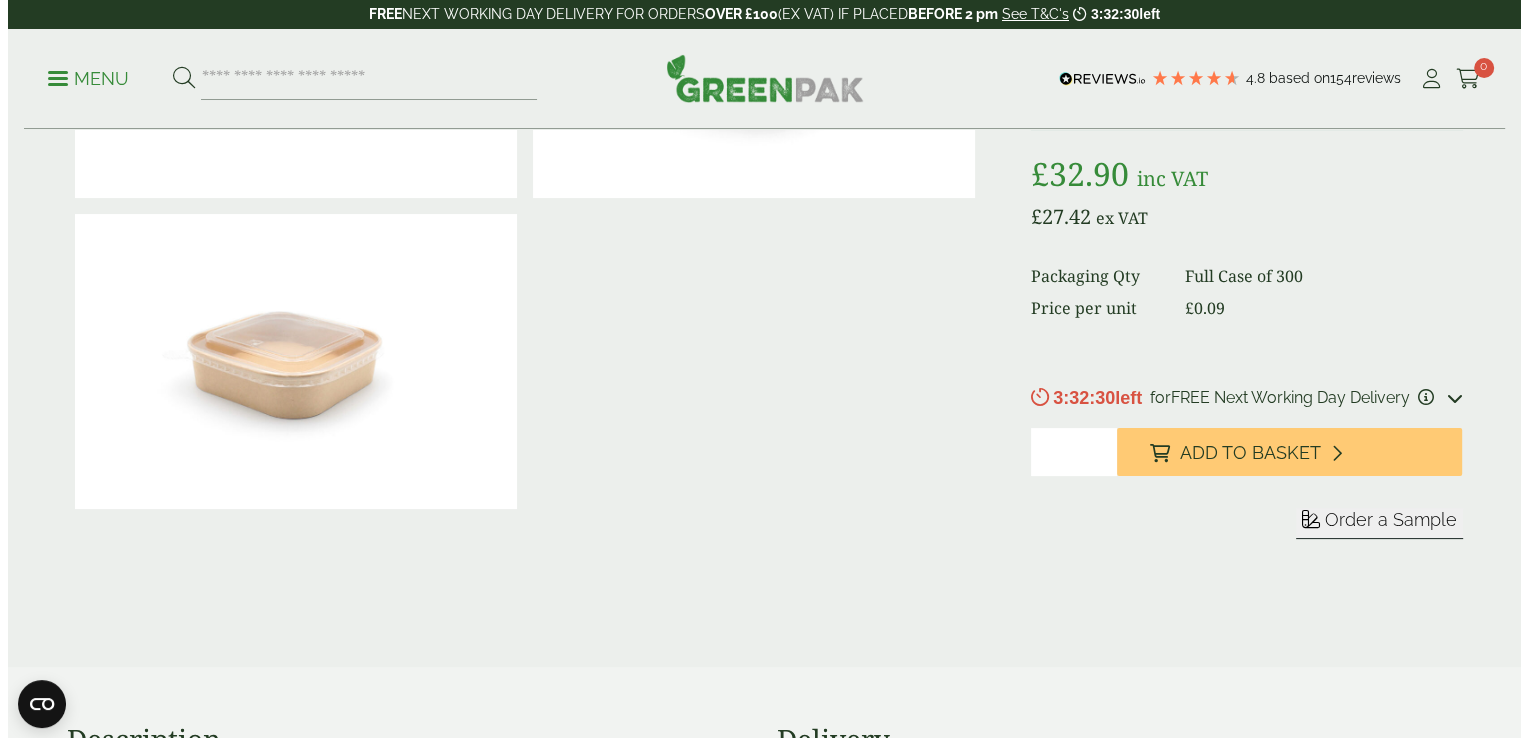 scroll, scrollTop: 300, scrollLeft: 0, axis: vertical 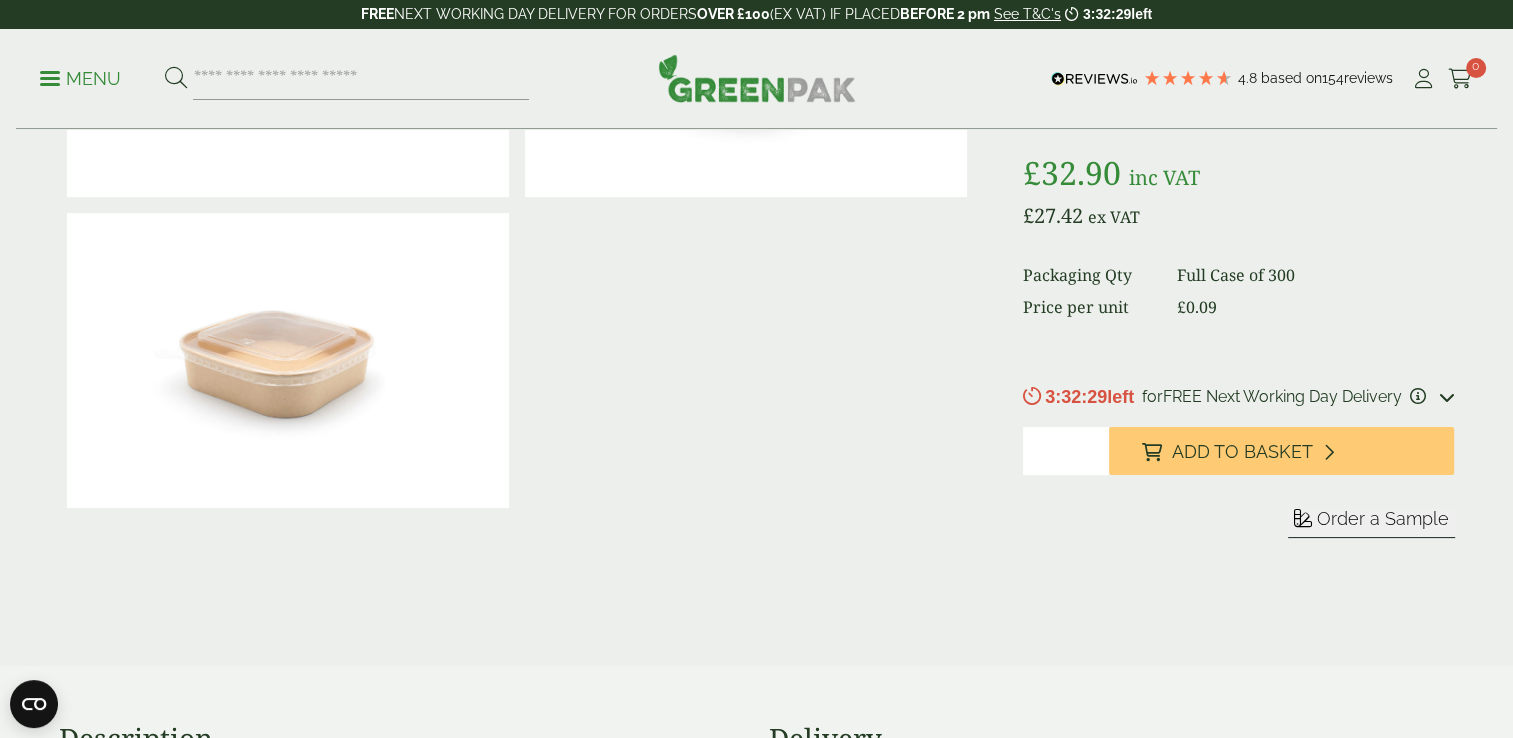 drag, startPoint x: 1062, startPoint y: 465, endPoint x: 976, endPoint y: 470, distance: 86.145226 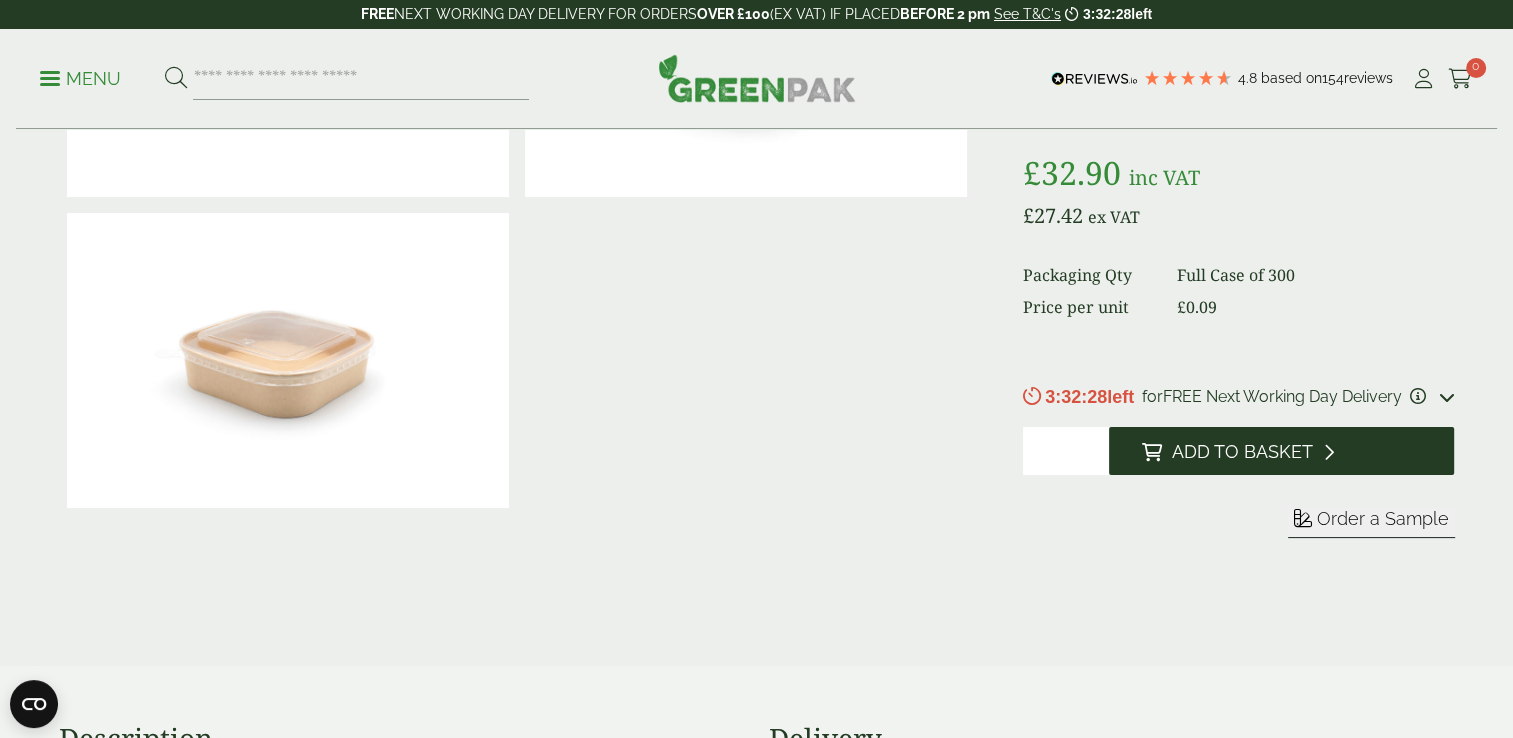 type on "*" 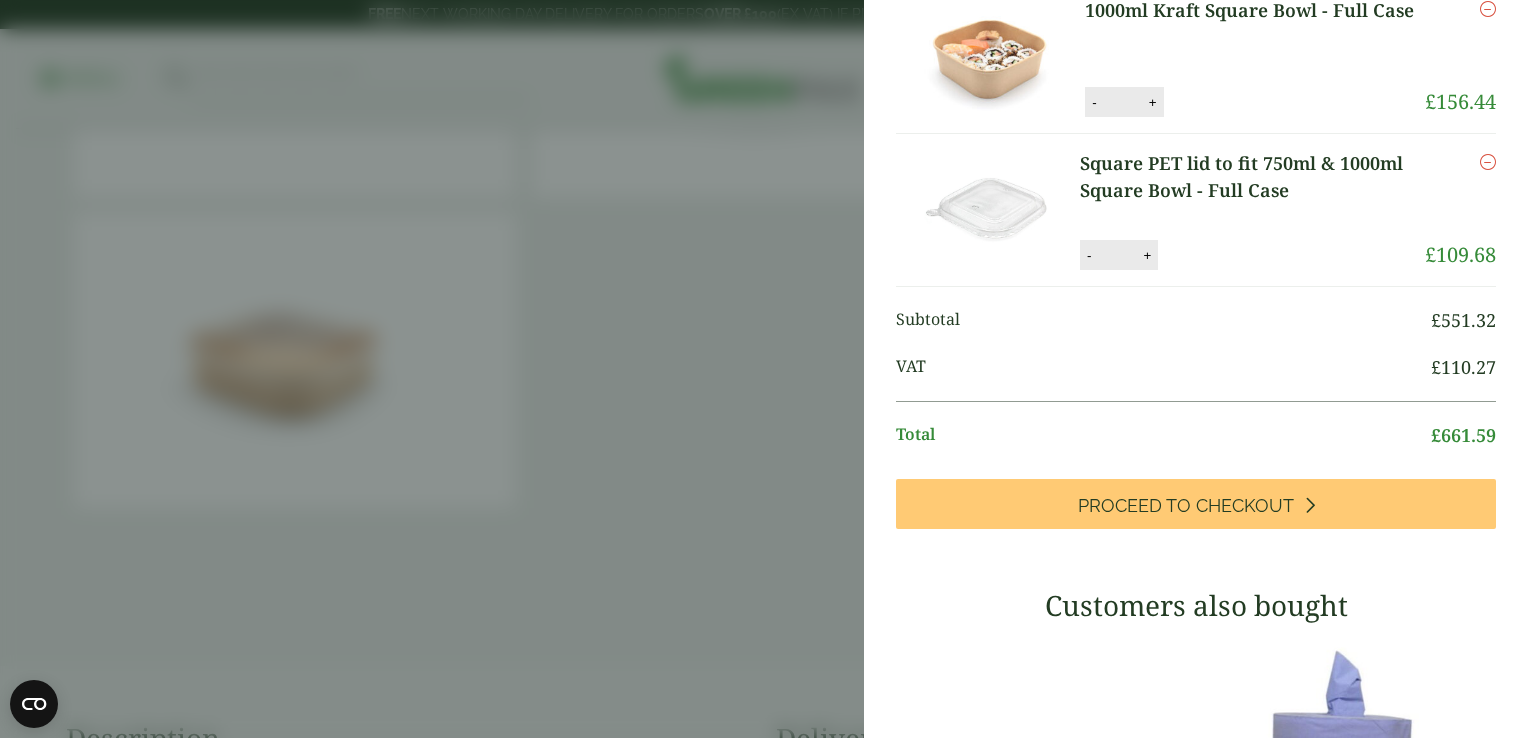 scroll, scrollTop: 493, scrollLeft: 0, axis: vertical 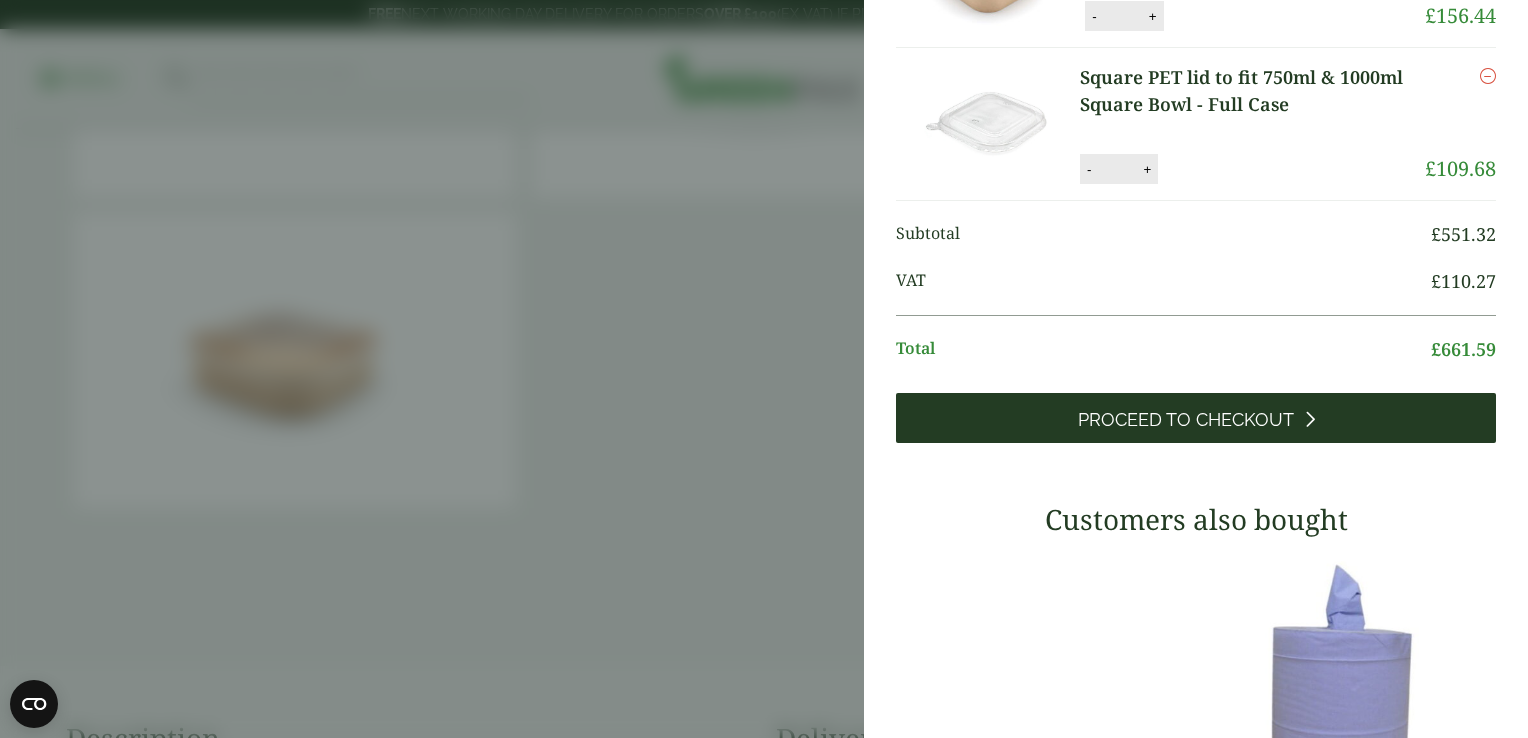 click on "Proceed to Checkout" at bounding box center [1196, 418] 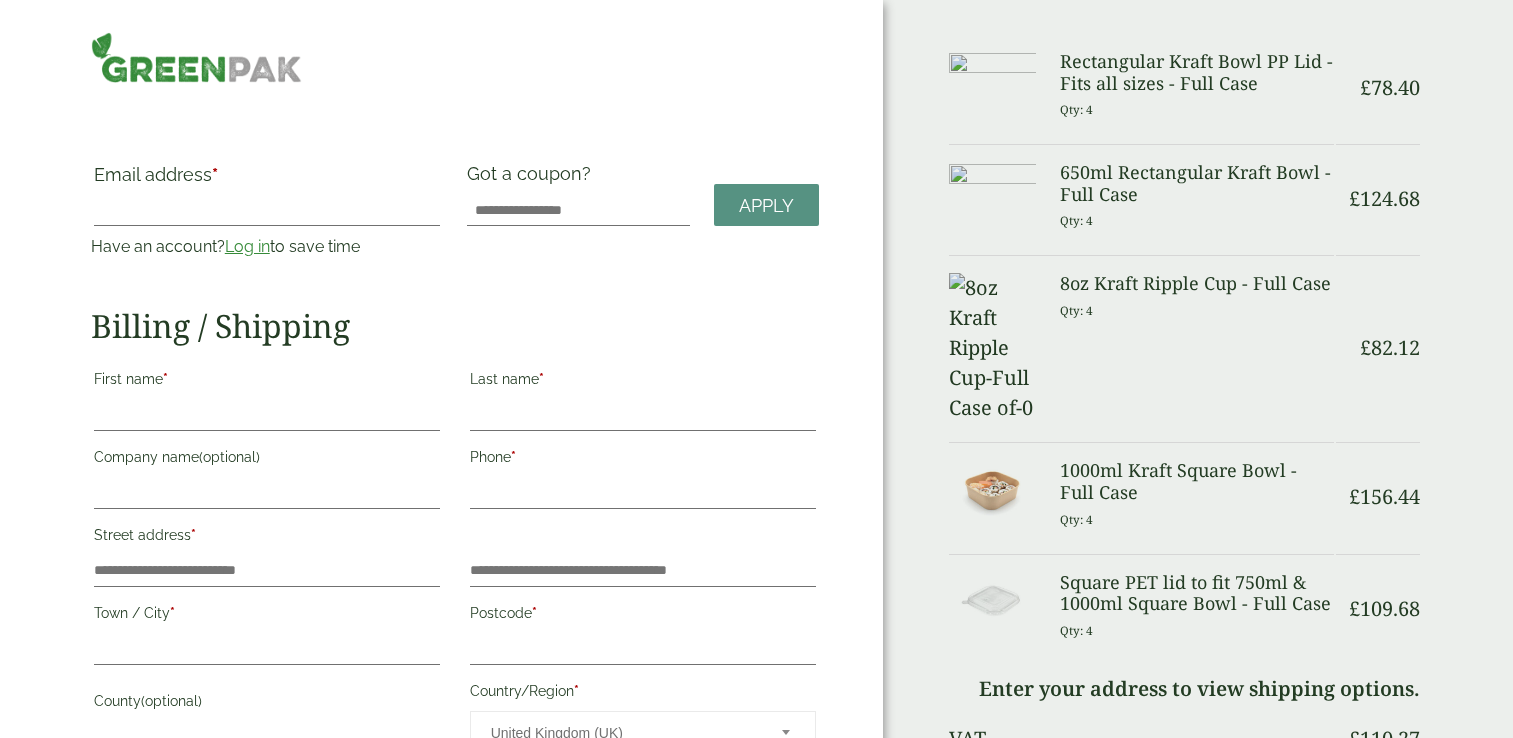 scroll, scrollTop: 0, scrollLeft: 0, axis: both 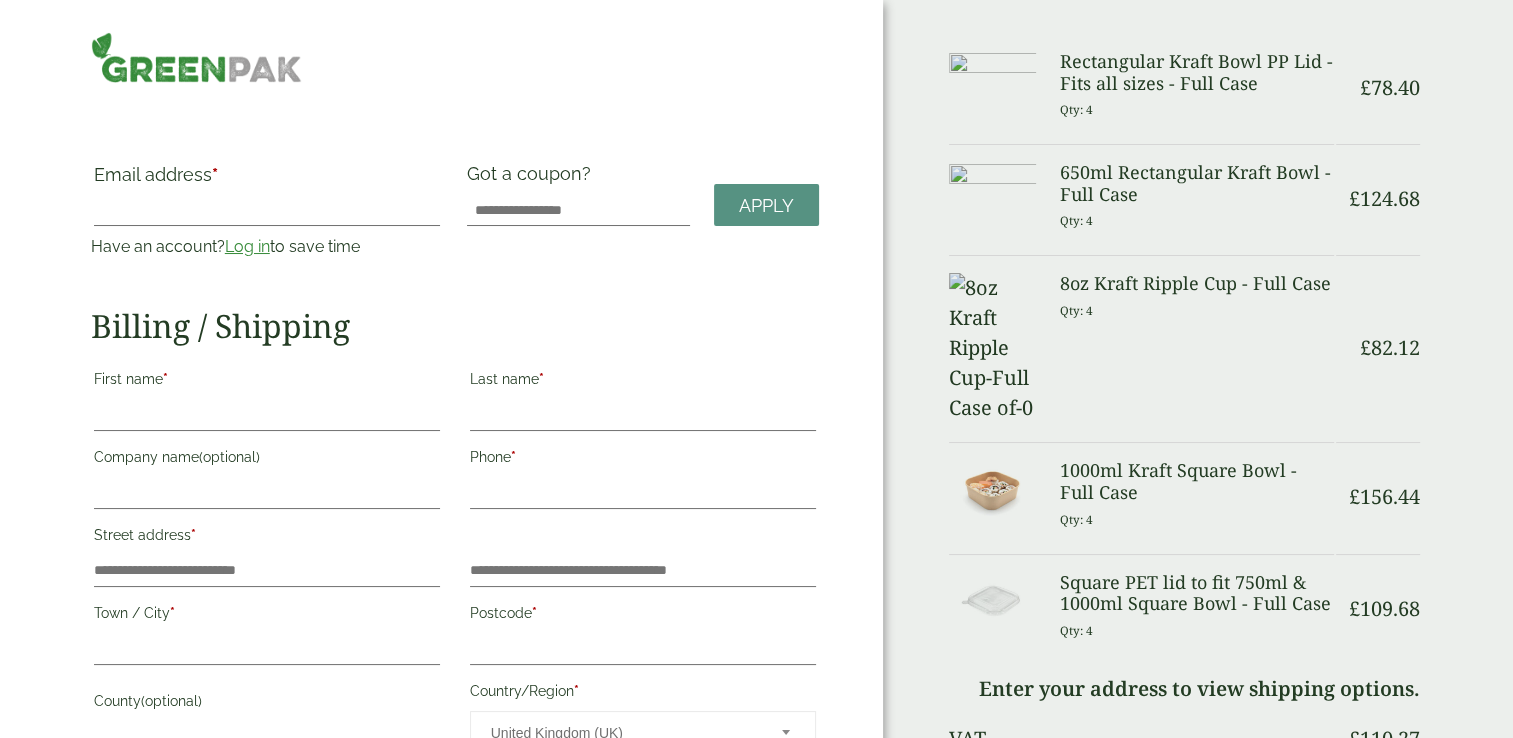 click on "Email address  *" at bounding box center [267, 180] 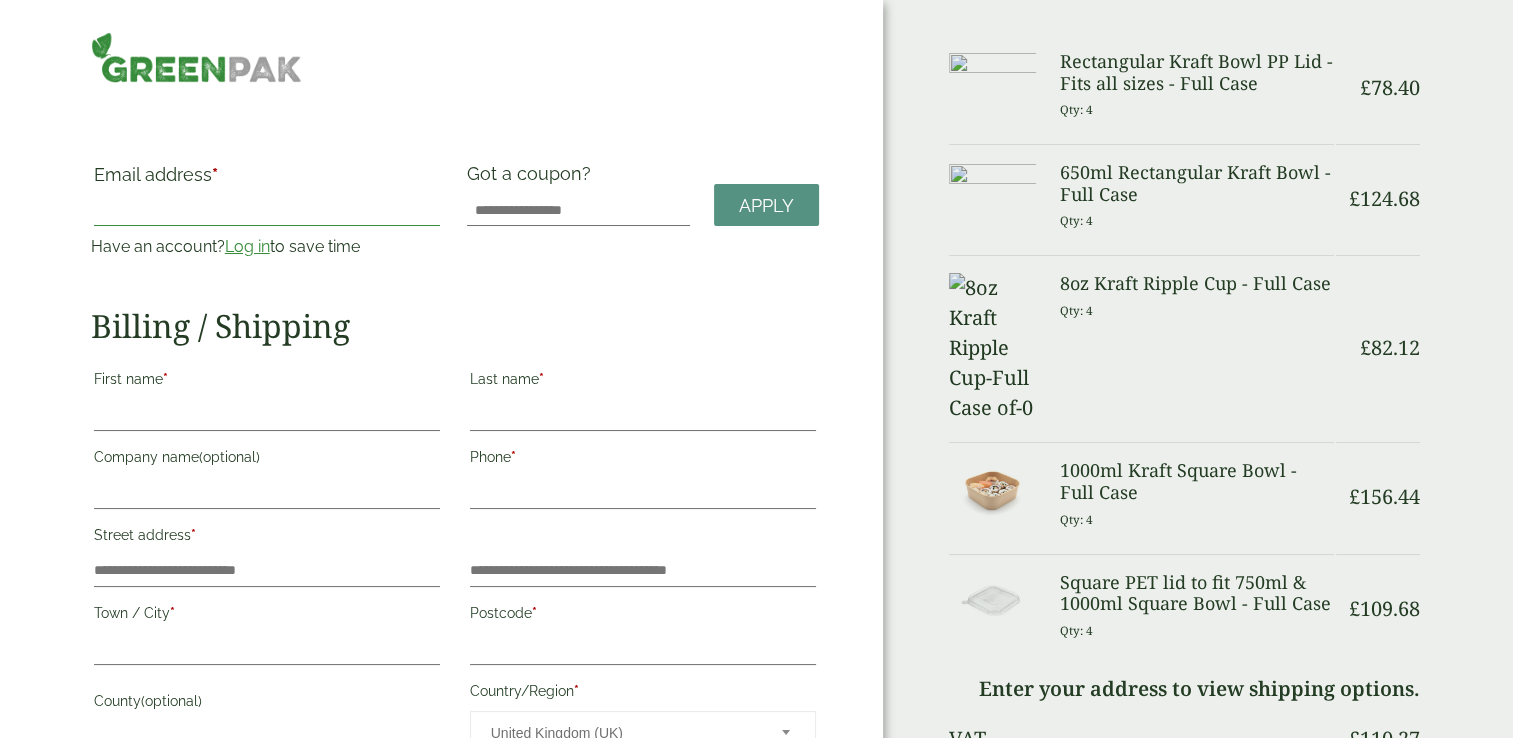 click on "Email address  *" at bounding box center [267, 210] 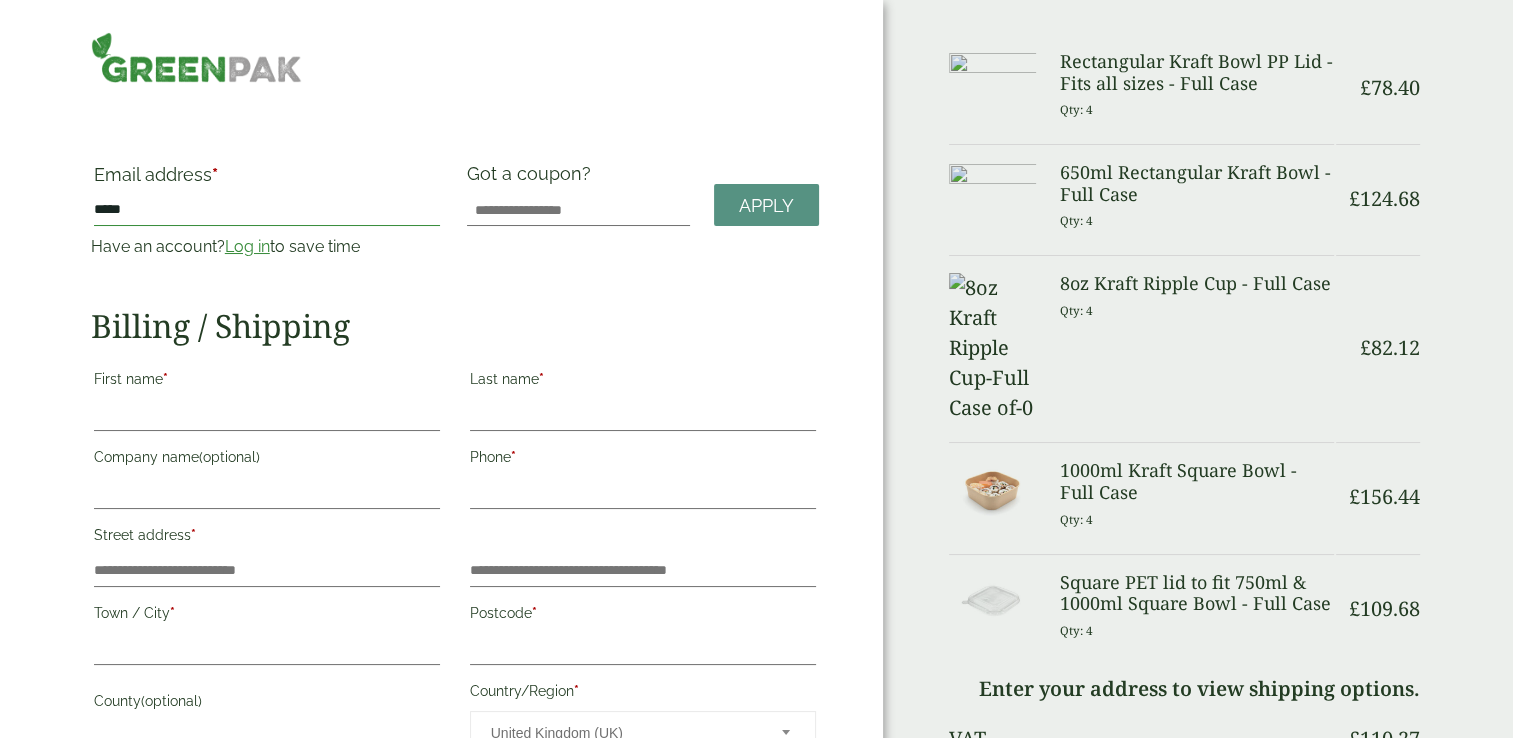 type on "**********" 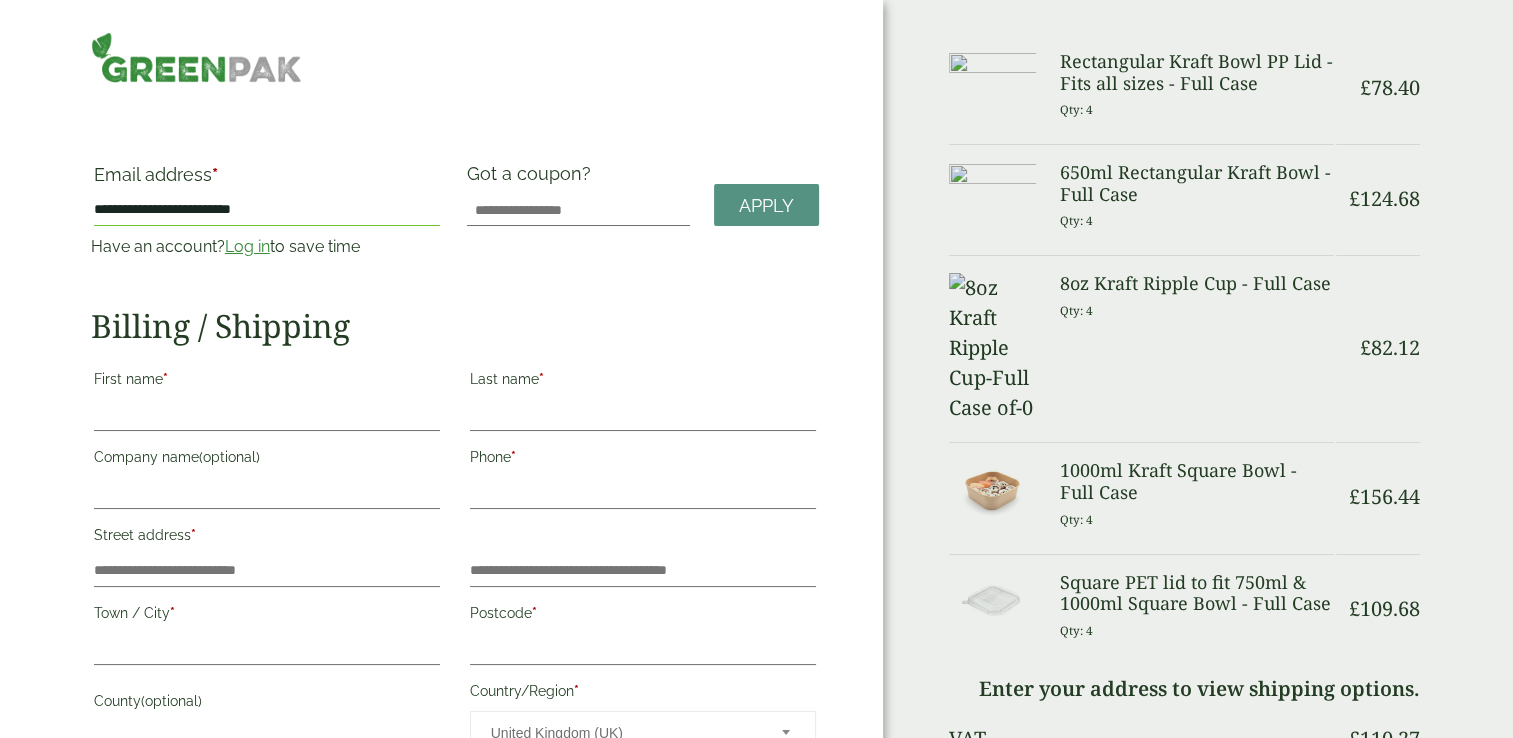 scroll, scrollTop: 14, scrollLeft: 0, axis: vertical 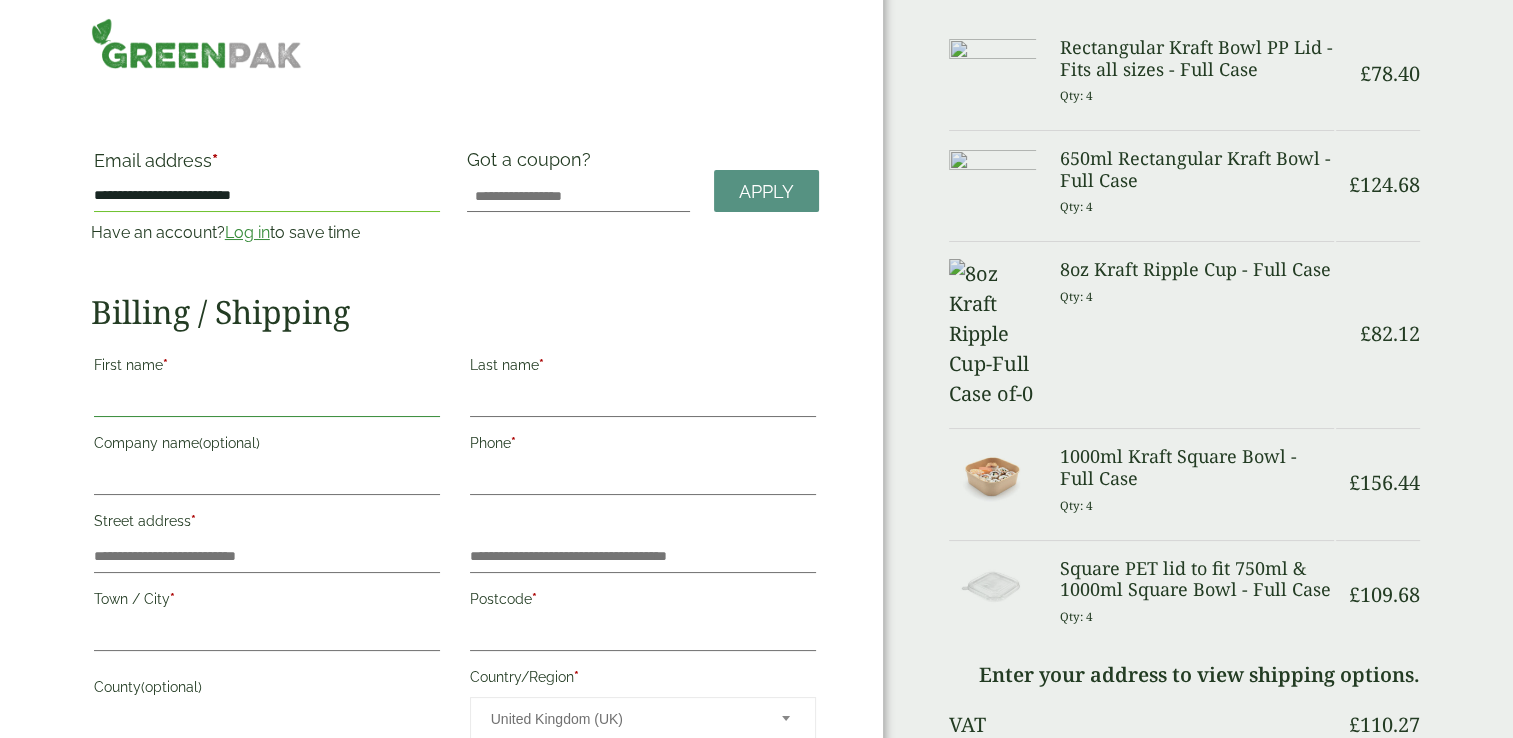 click on "First name  *" at bounding box center (267, 401) 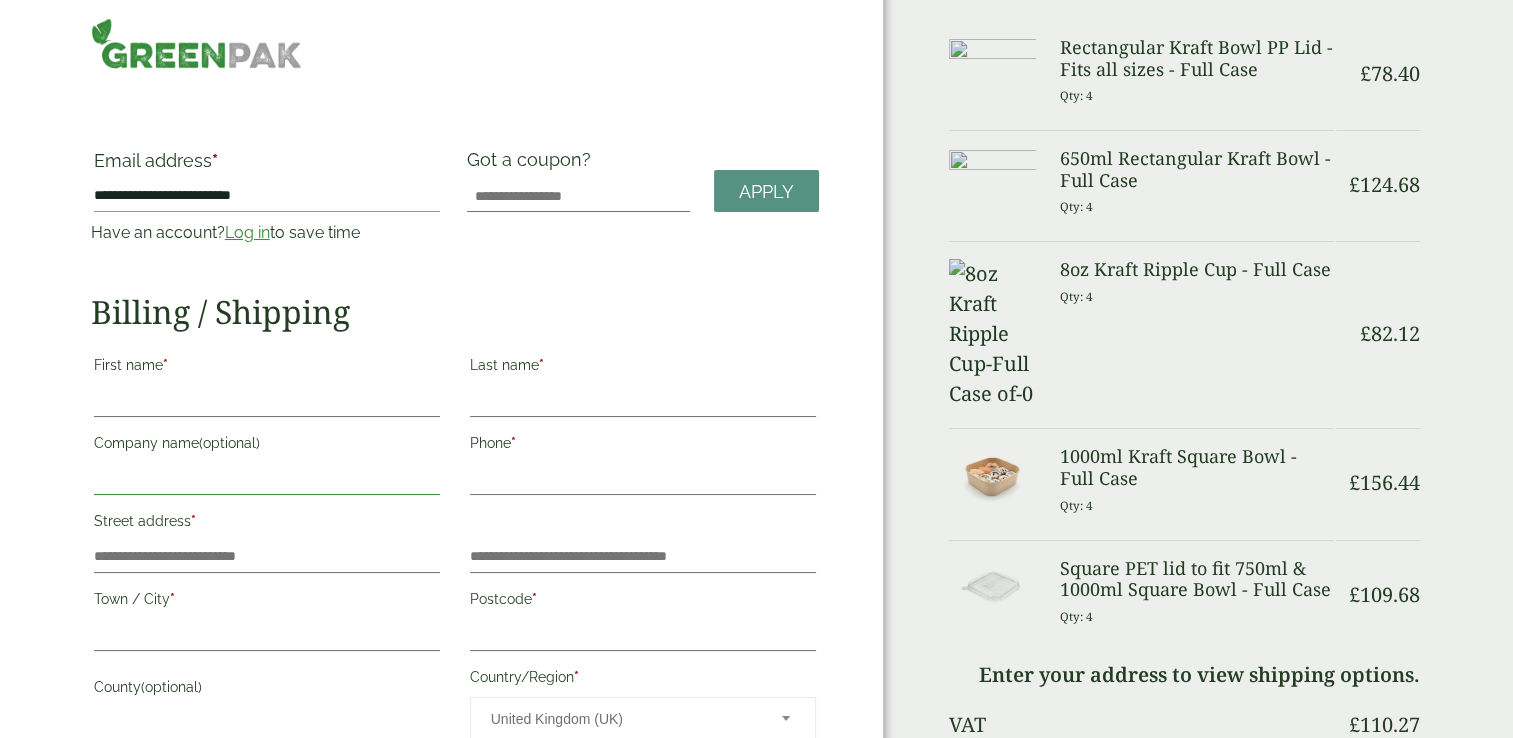 click on "Company name  (optional)" at bounding box center [267, 479] 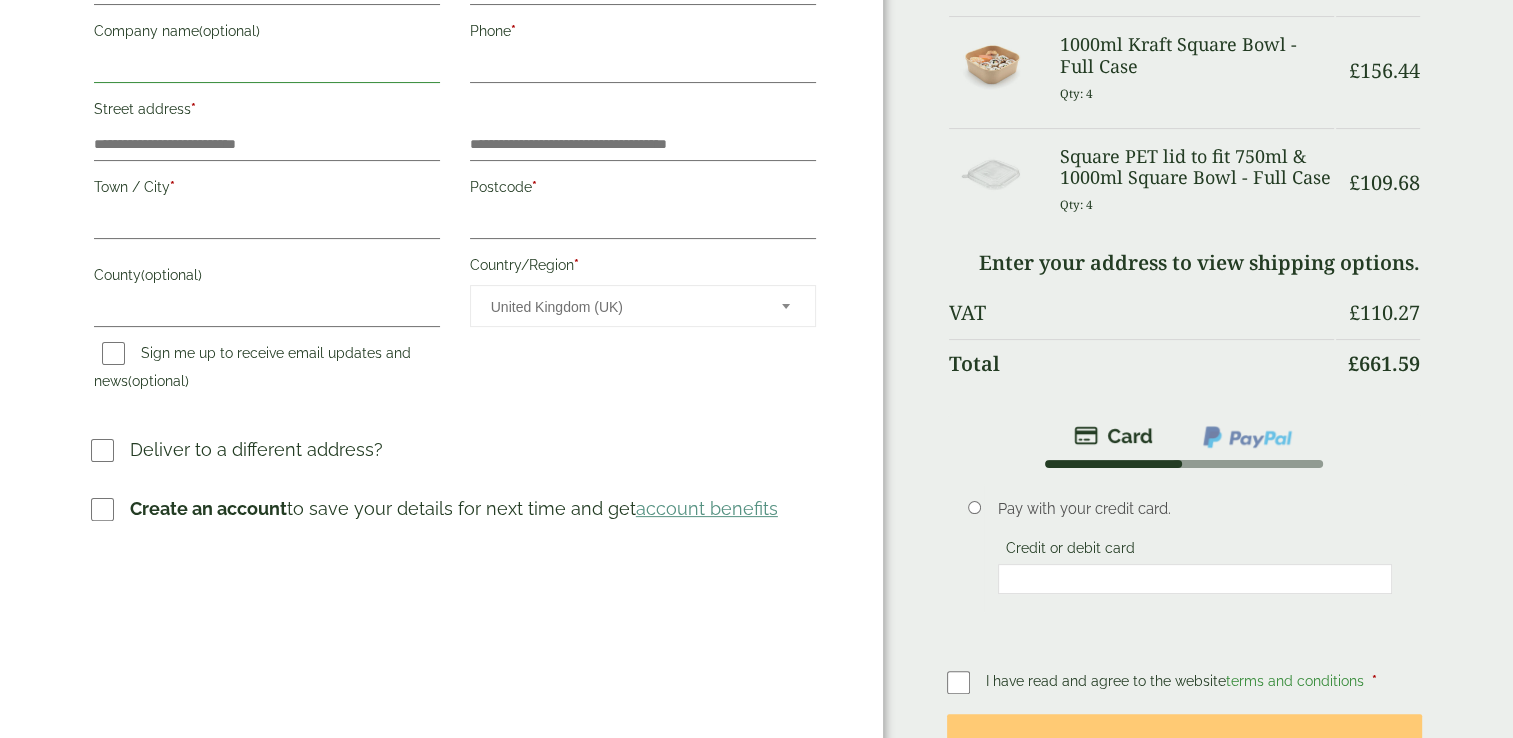 scroll, scrollTop: 514, scrollLeft: 0, axis: vertical 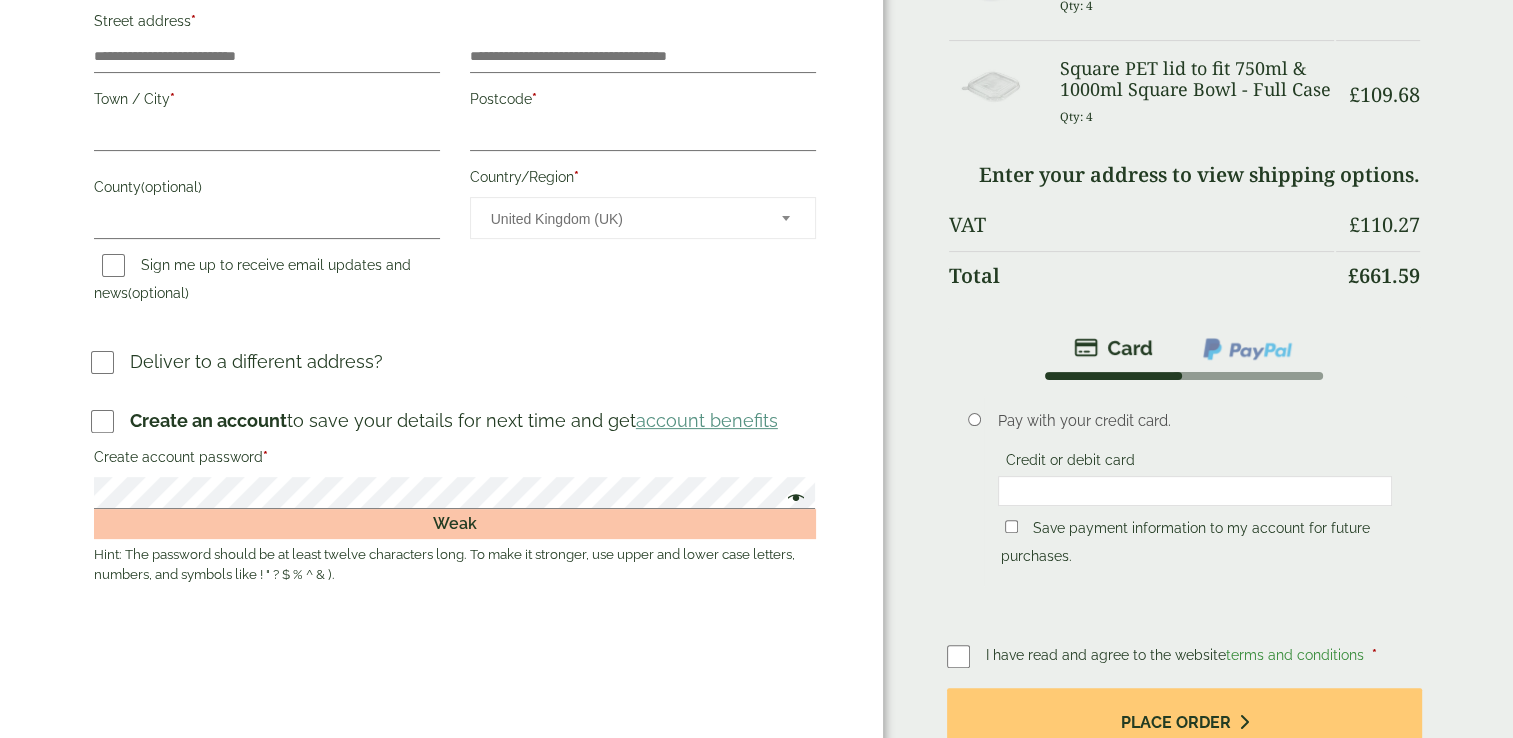 click on "**********" at bounding box center [455, 121] 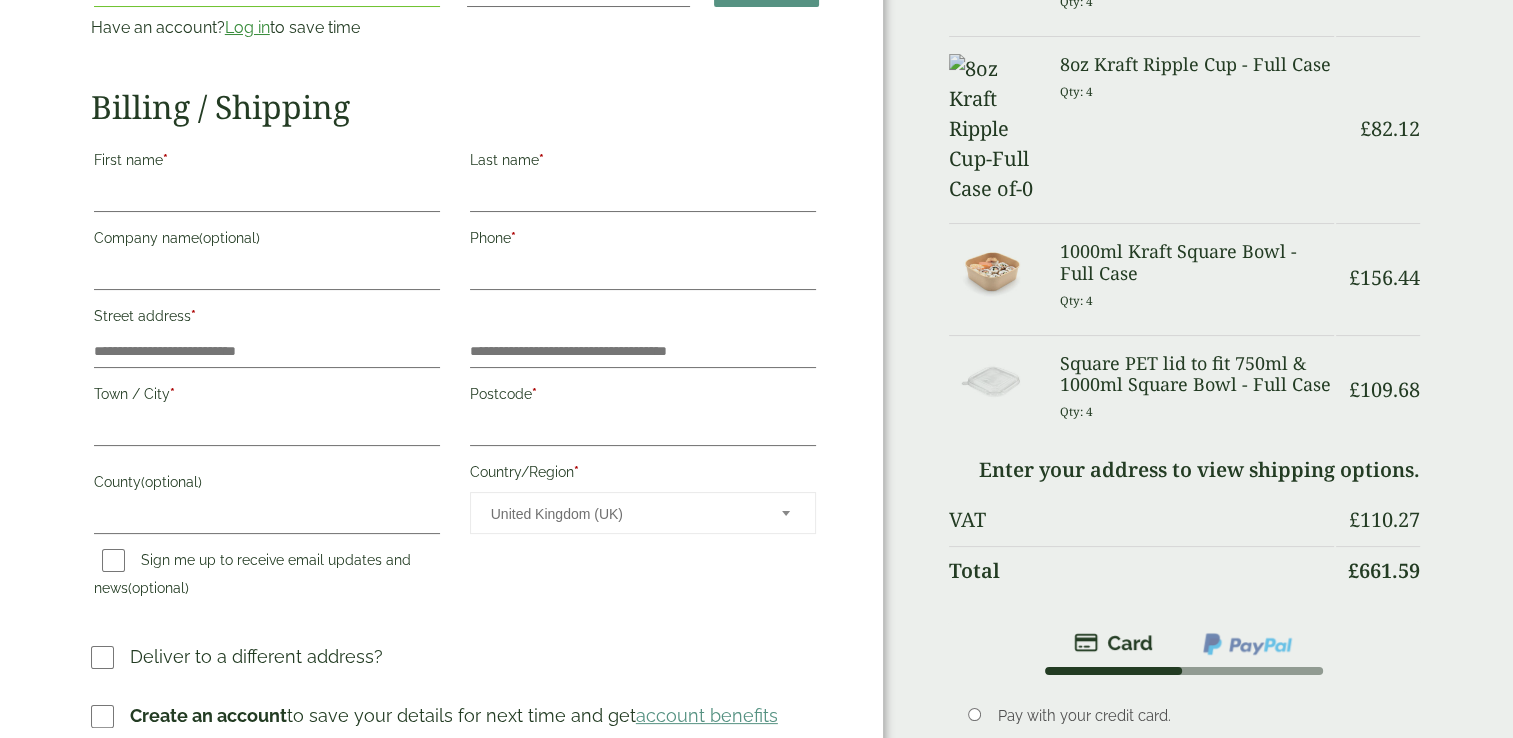 scroll, scrollTop: 214, scrollLeft: 0, axis: vertical 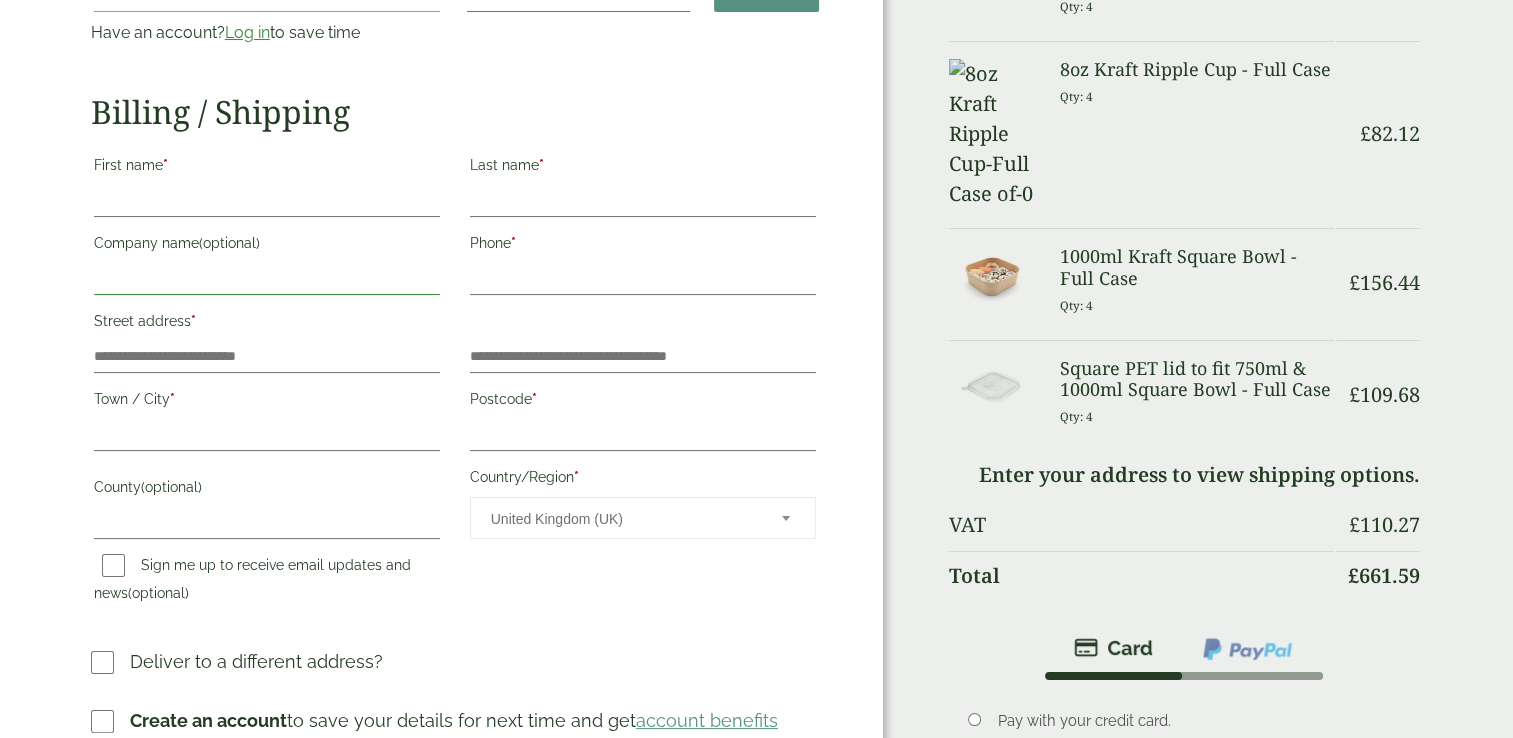 click on "Company name  (optional)" at bounding box center [267, 279] 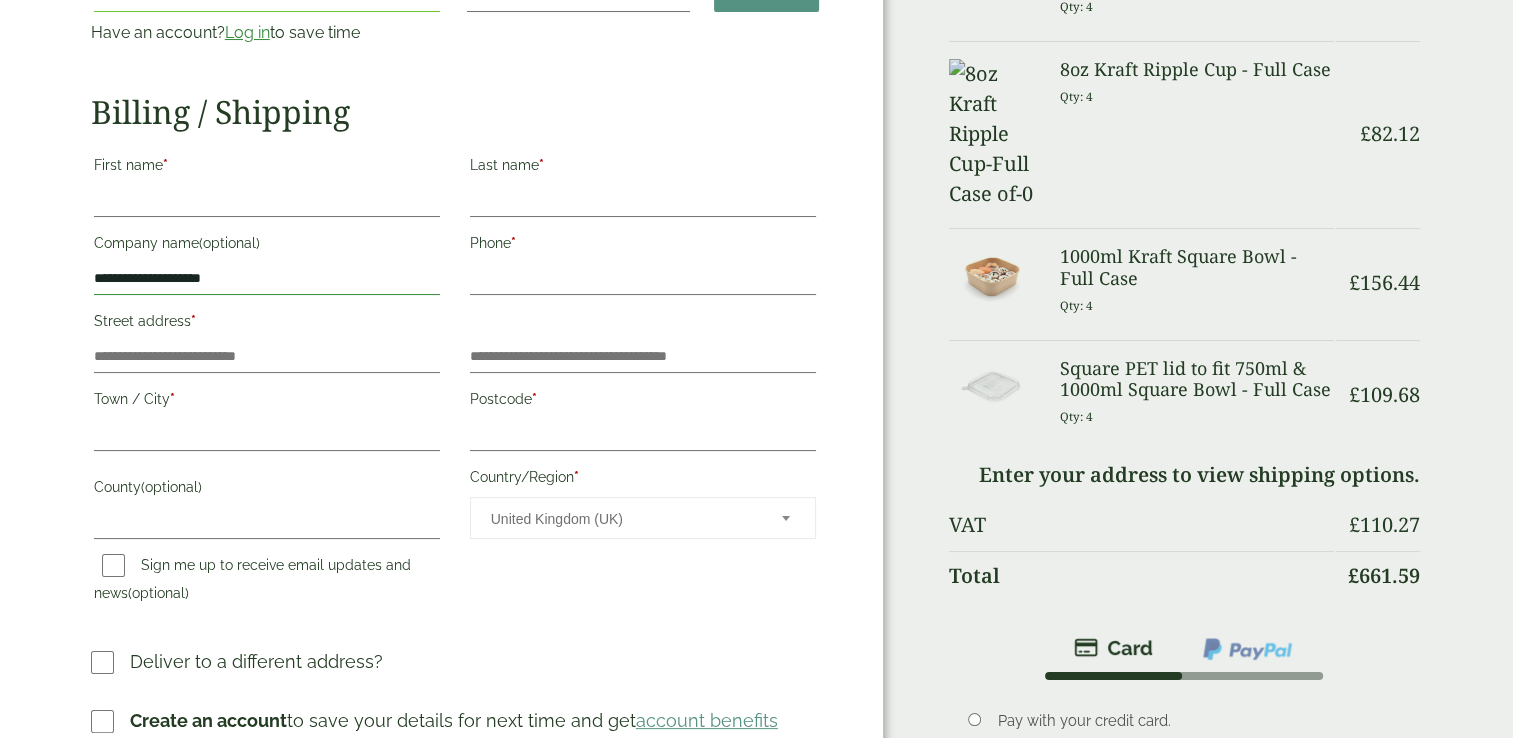 type on "**********" 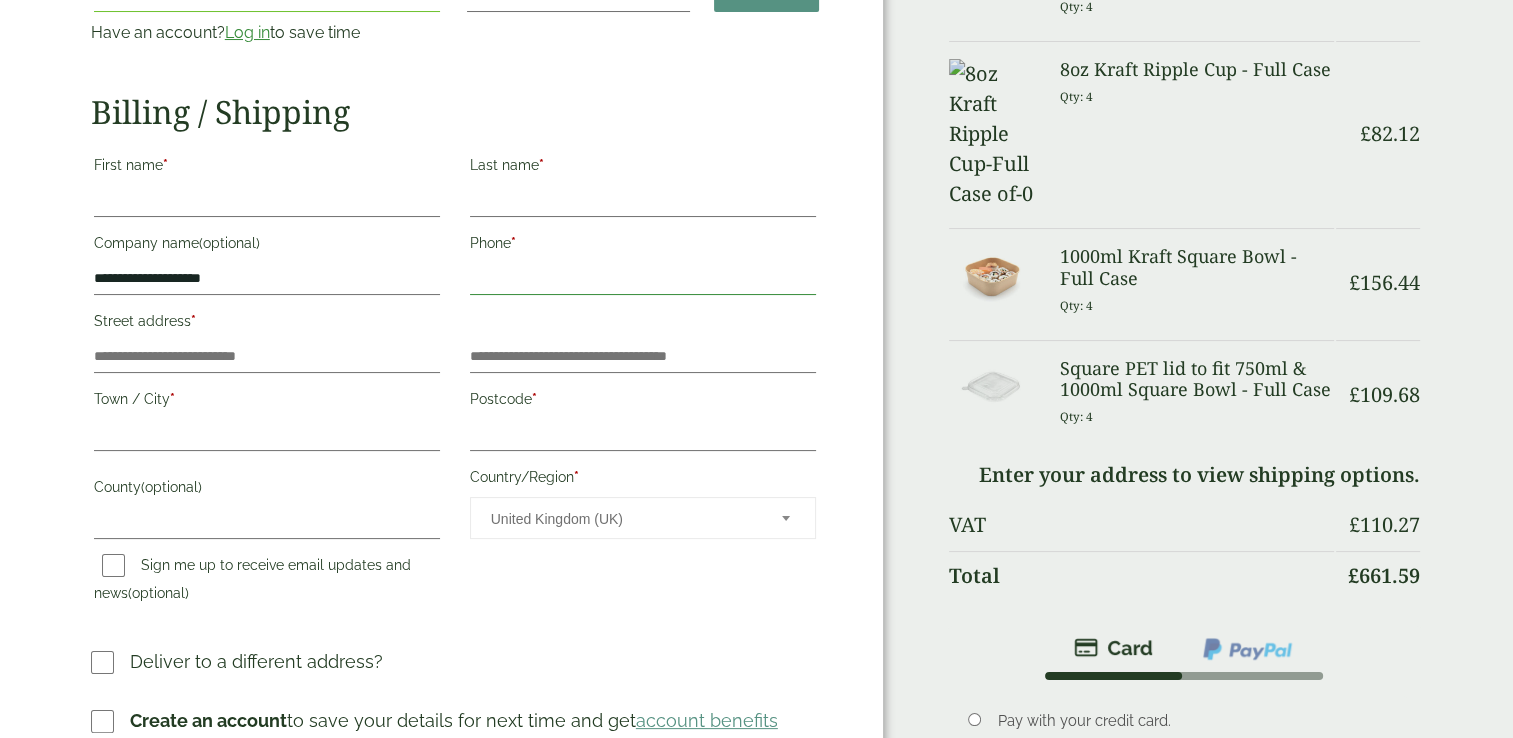 click on "Phone  *" at bounding box center (643, 279) 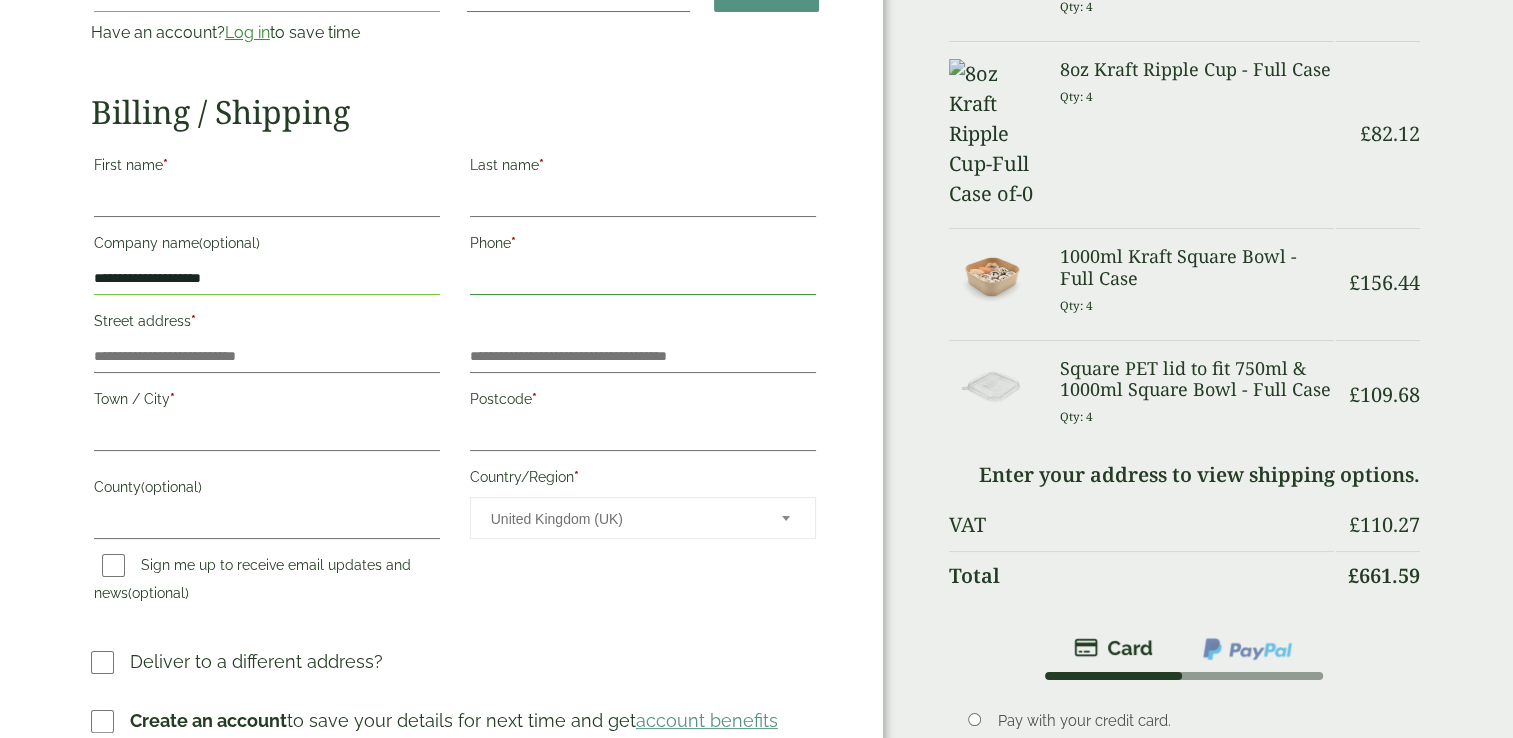 type on "**********" 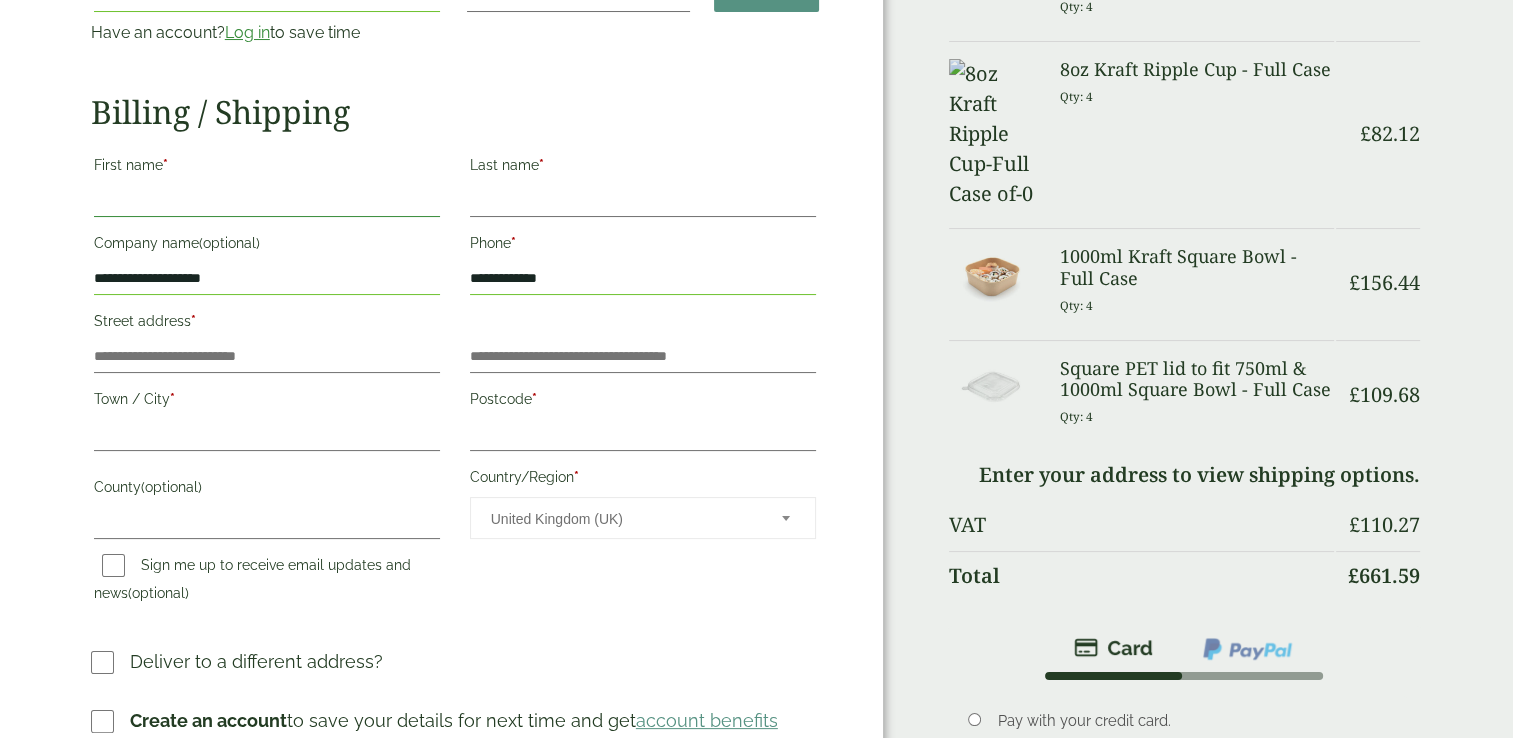 click on "First name  *" at bounding box center (267, 201) 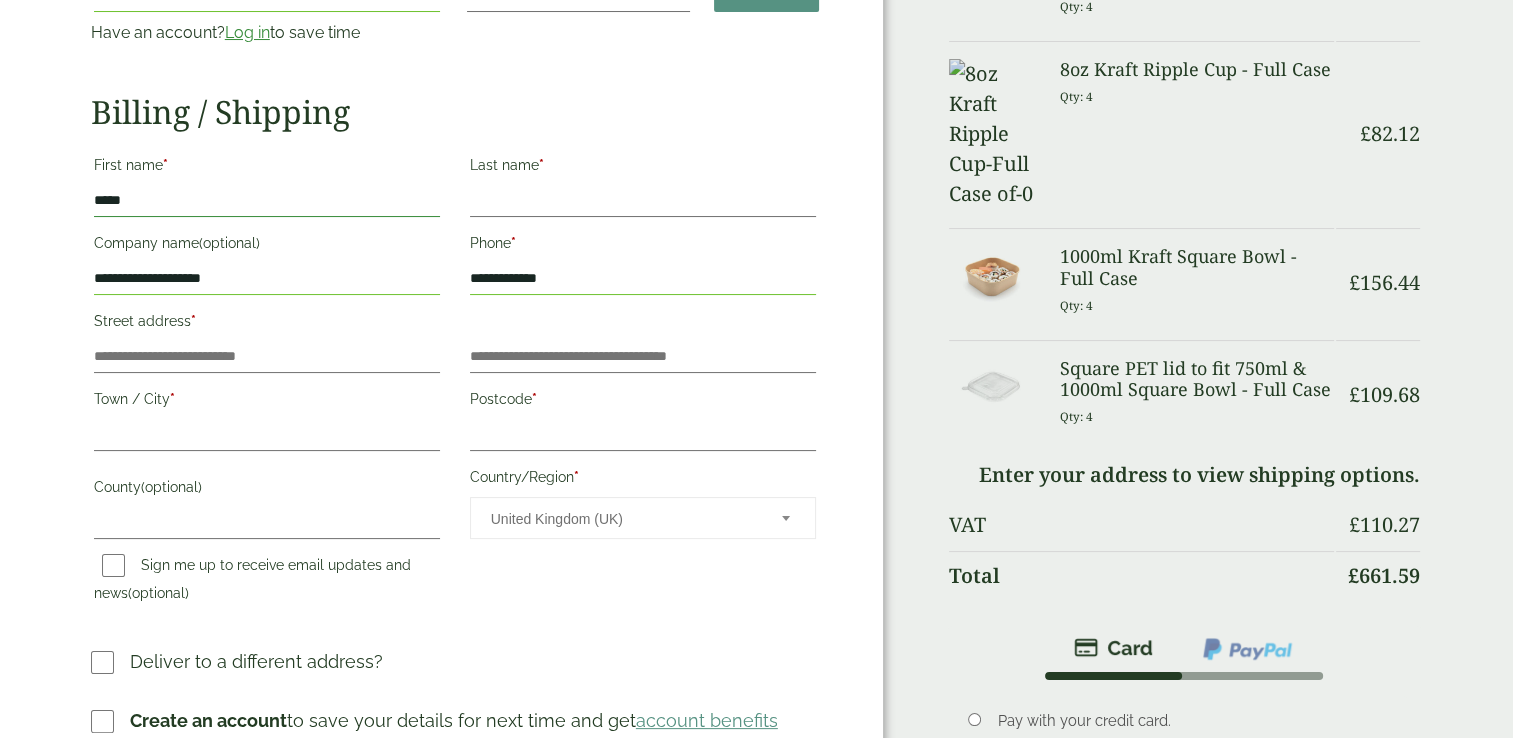 type on "*****" 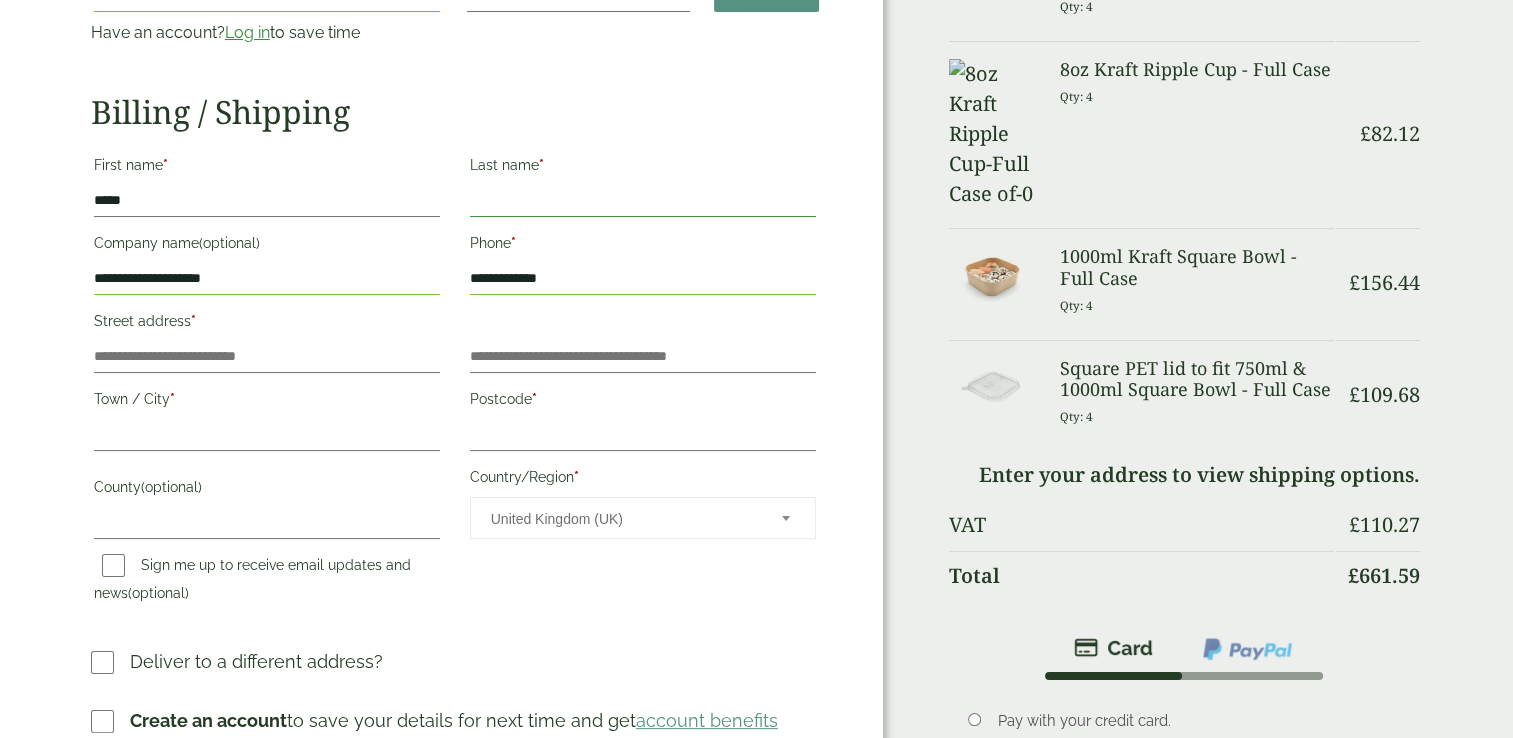 click on "Last name  *" at bounding box center [643, 201] 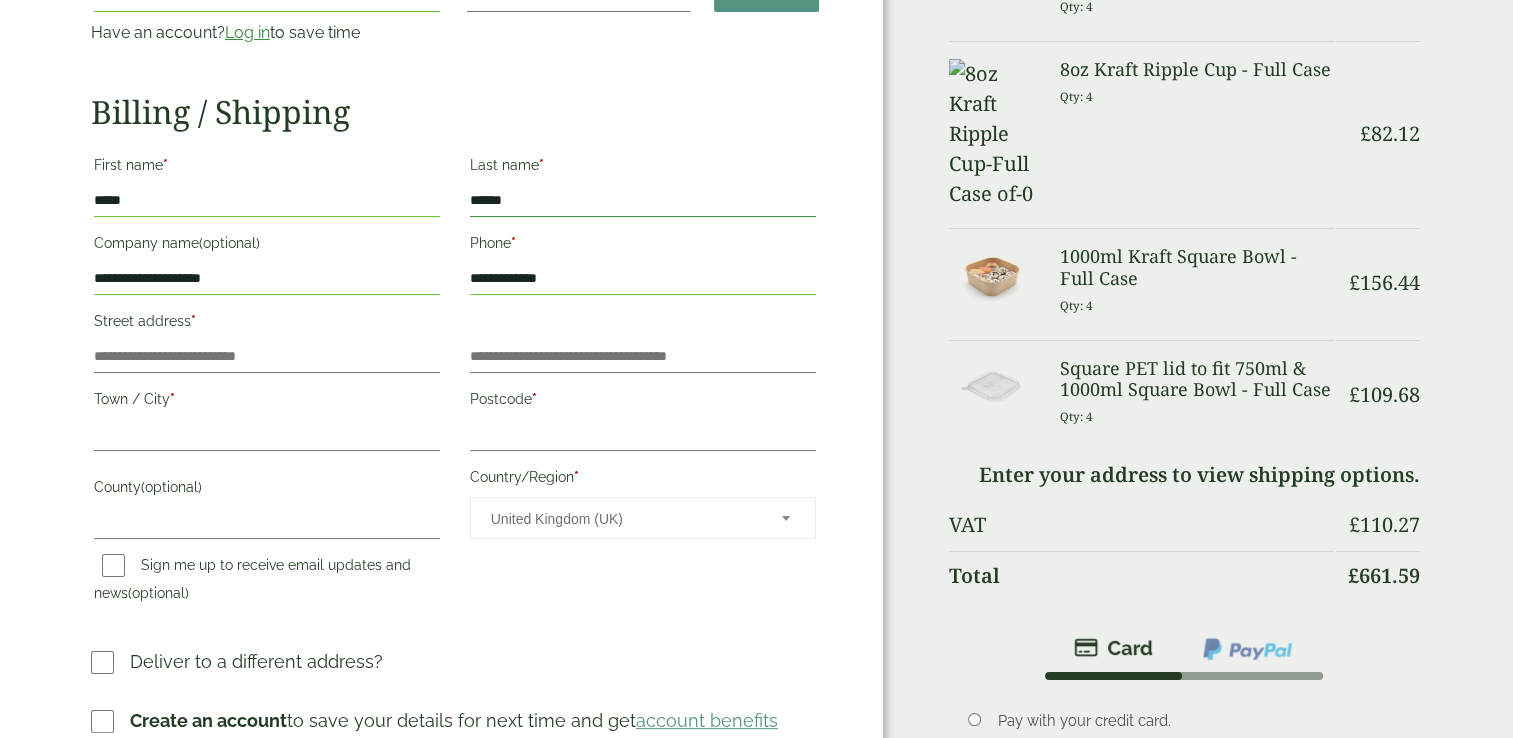 type on "******" 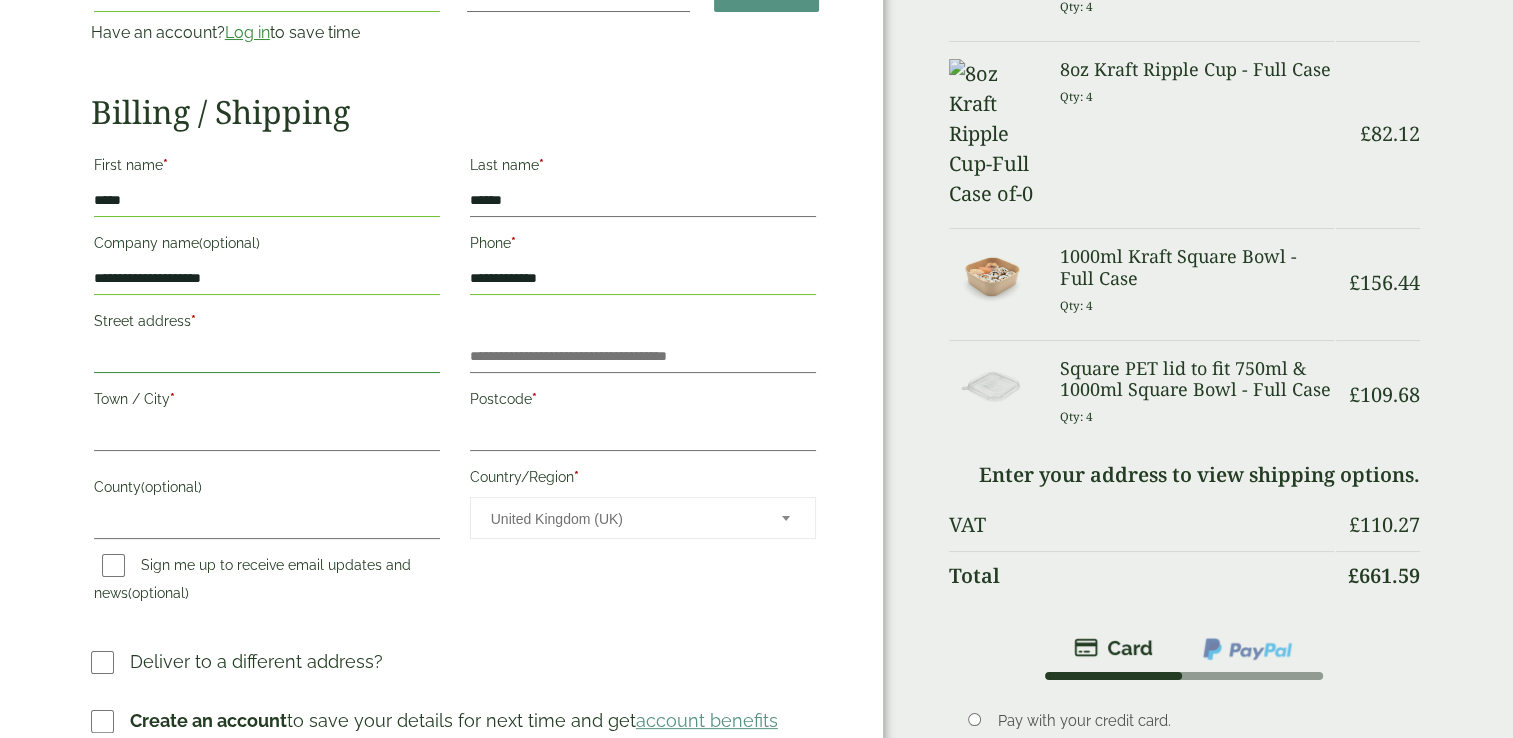 click on "Street address  *" at bounding box center (267, 357) 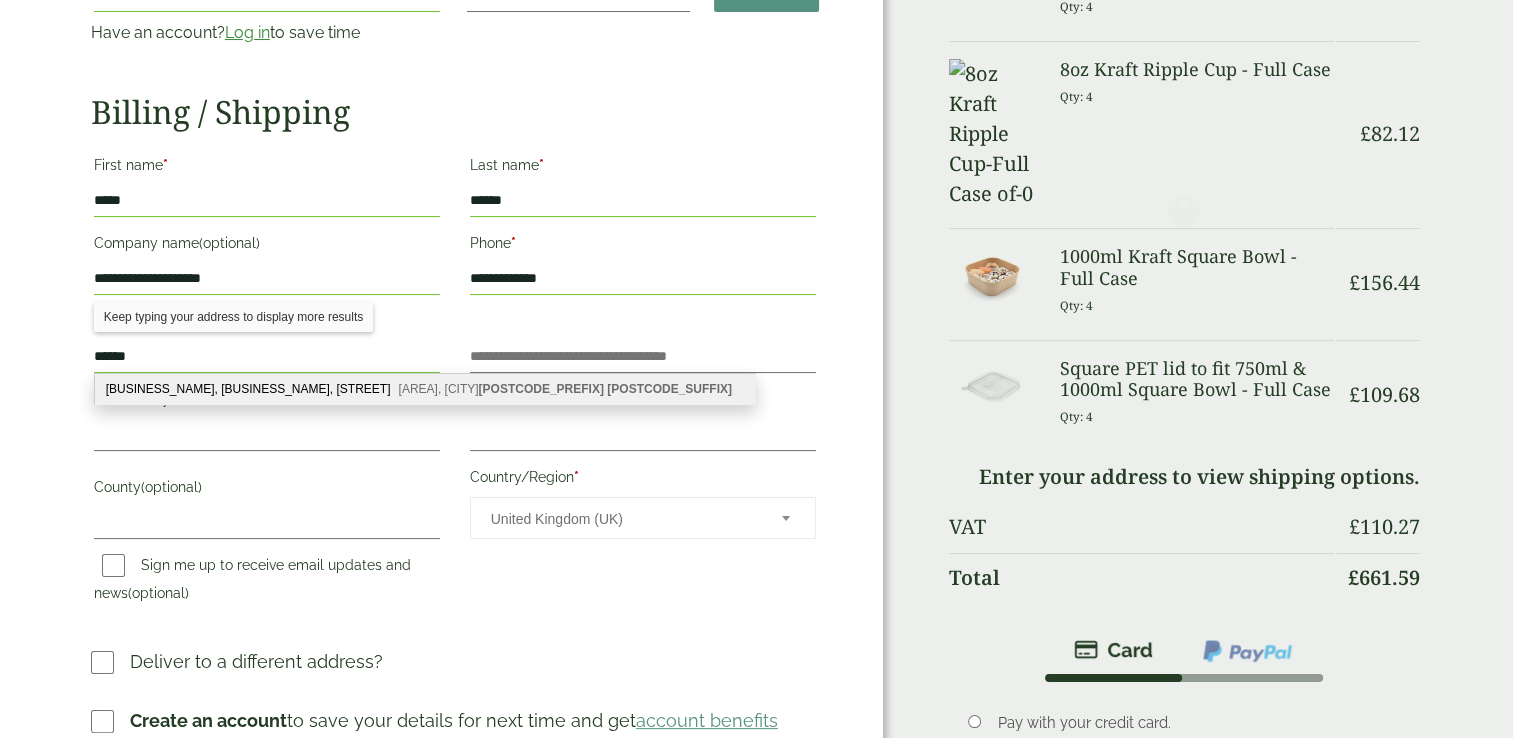 click on "Norwich City Football Club, Colney Training Centre, Hethersett Lane Colney, Norwich,  NR4   7TS" at bounding box center [425, 389] 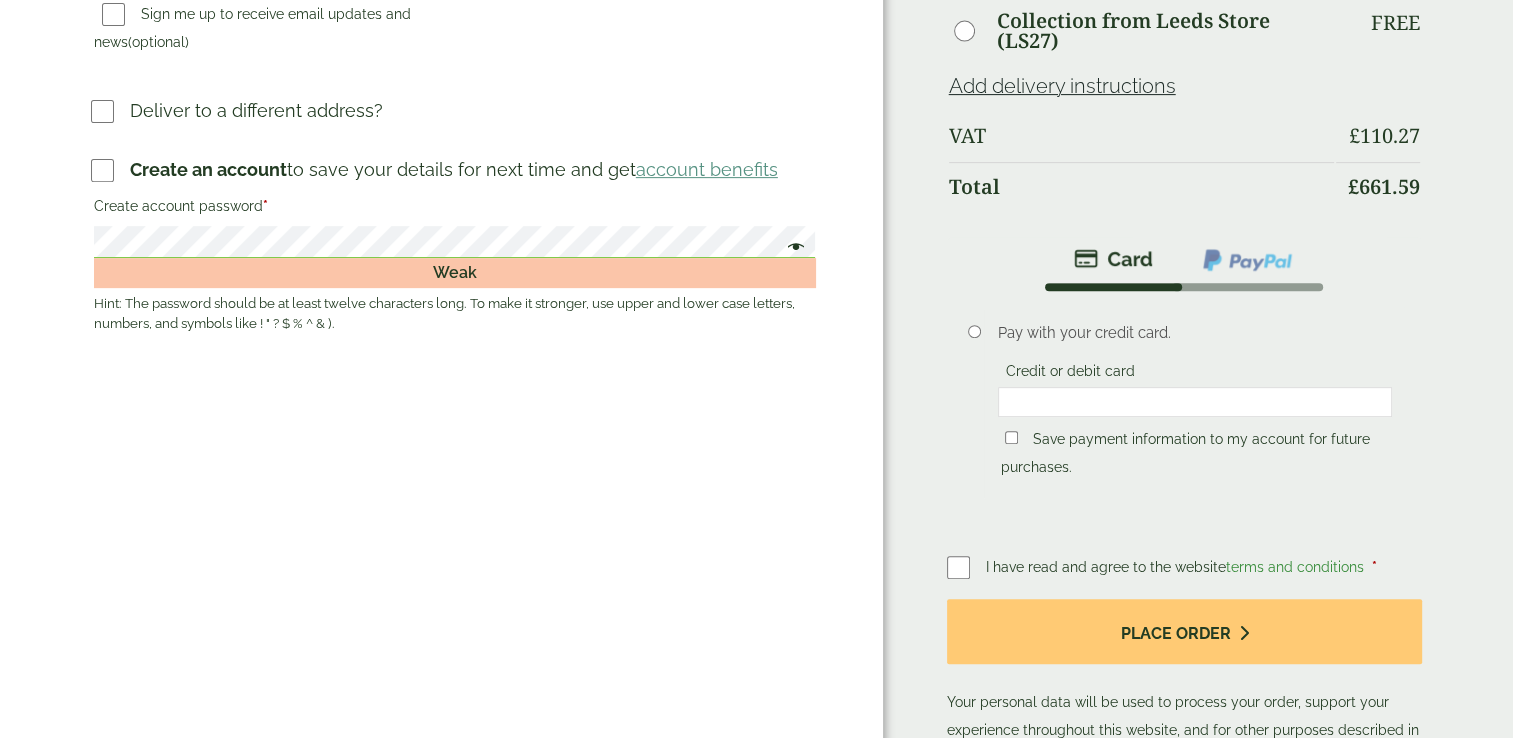 scroll, scrollTop: 814, scrollLeft: 0, axis: vertical 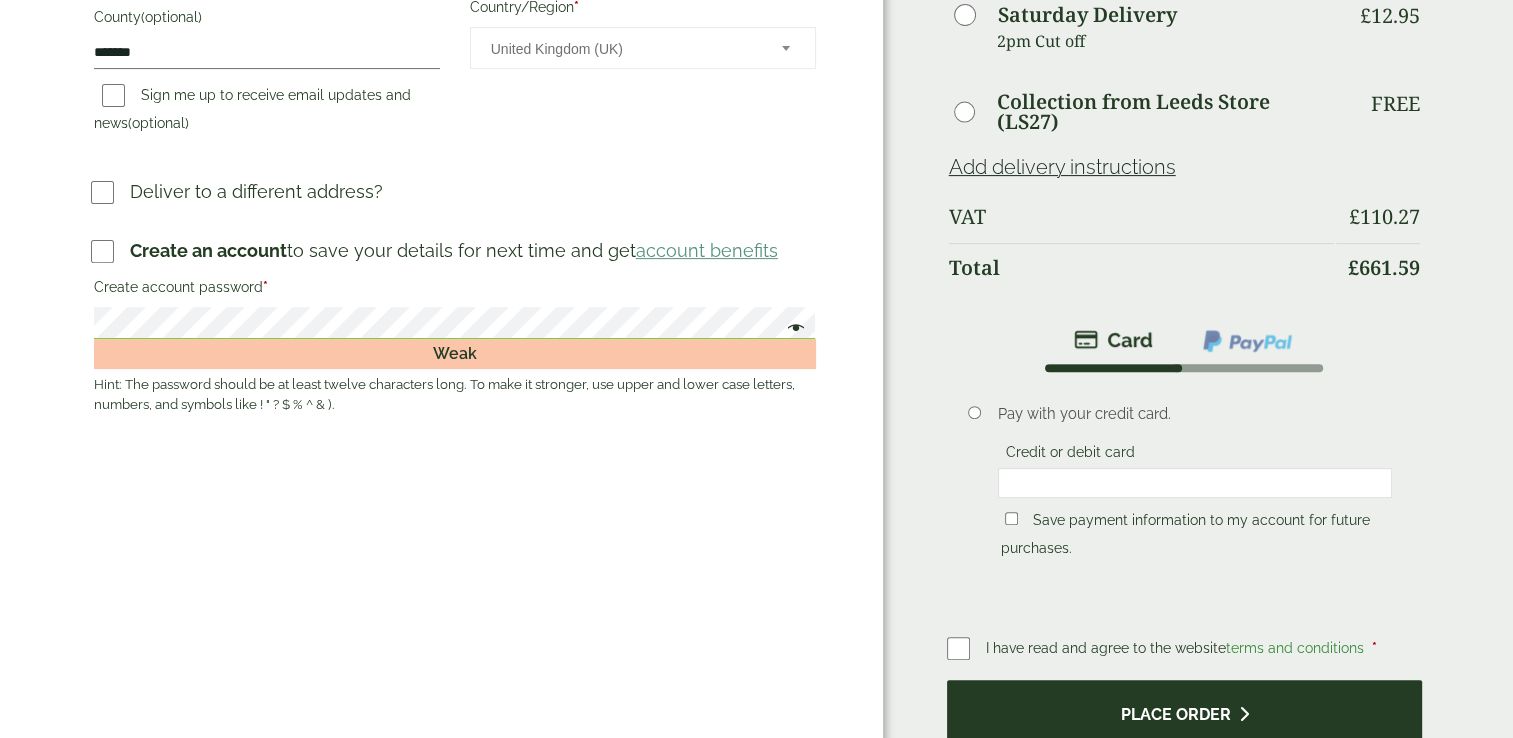click on "Place order" at bounding box center (1185, 712) 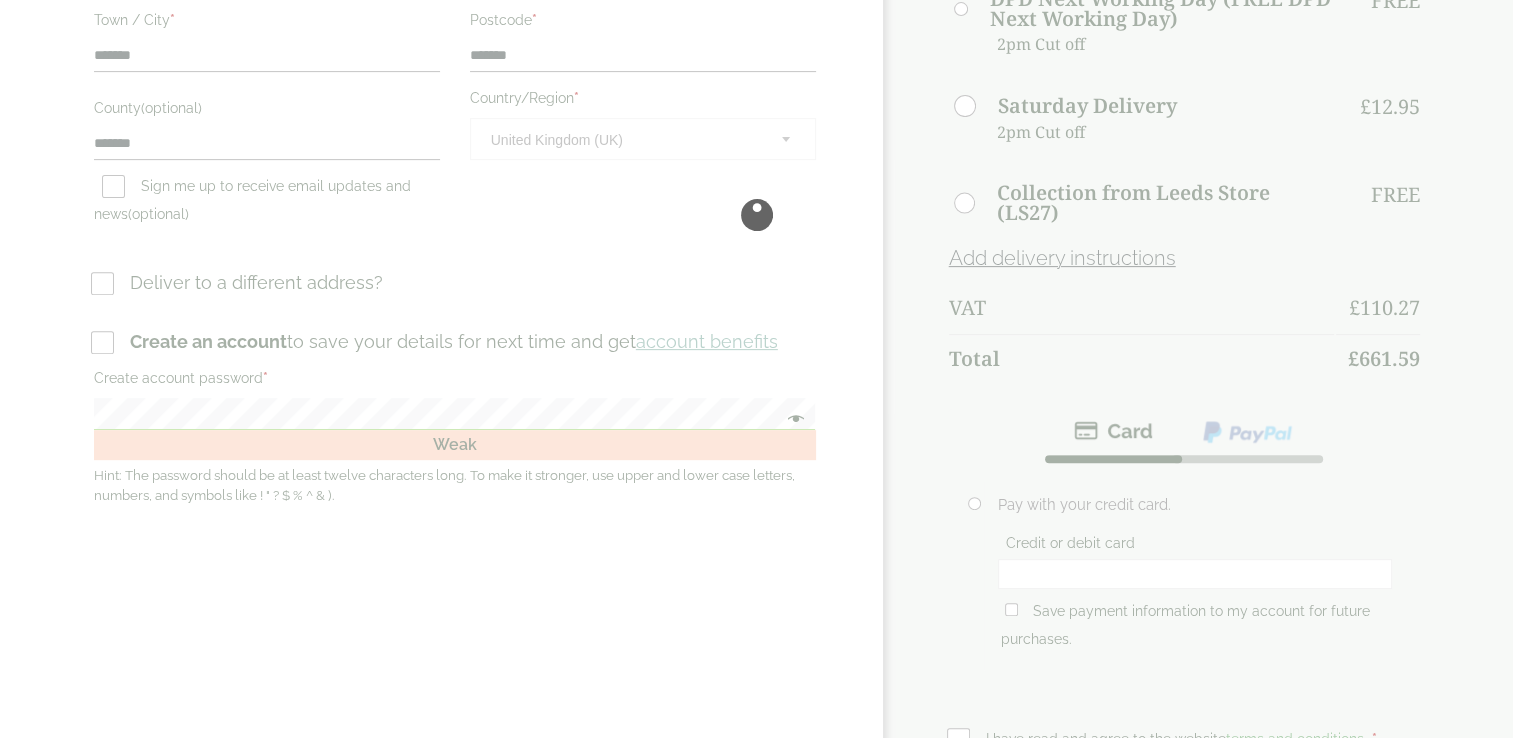 scroll, scrollTop: 0, scrollLeft: 0, axis: both 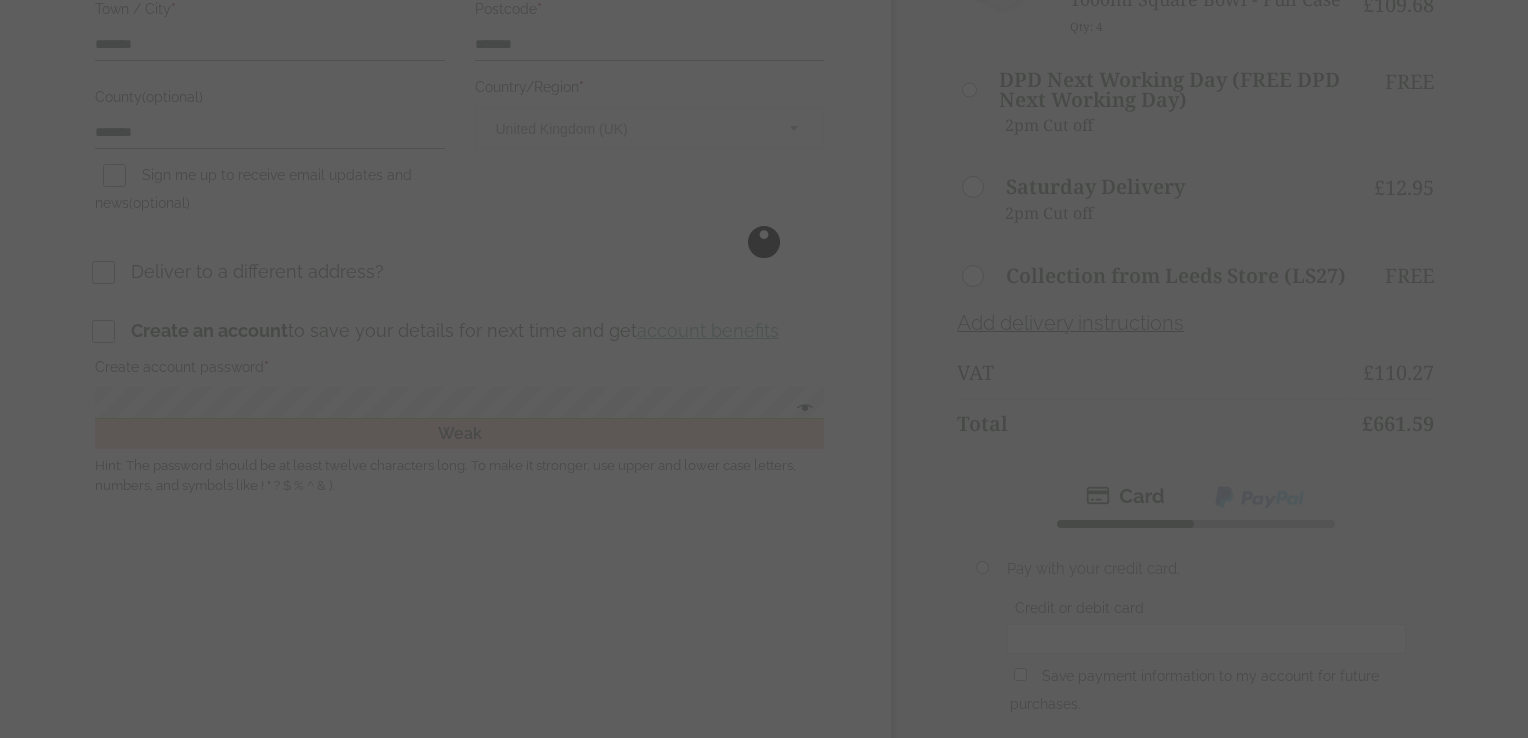 click on "**********" at bounding box center [764, 465] 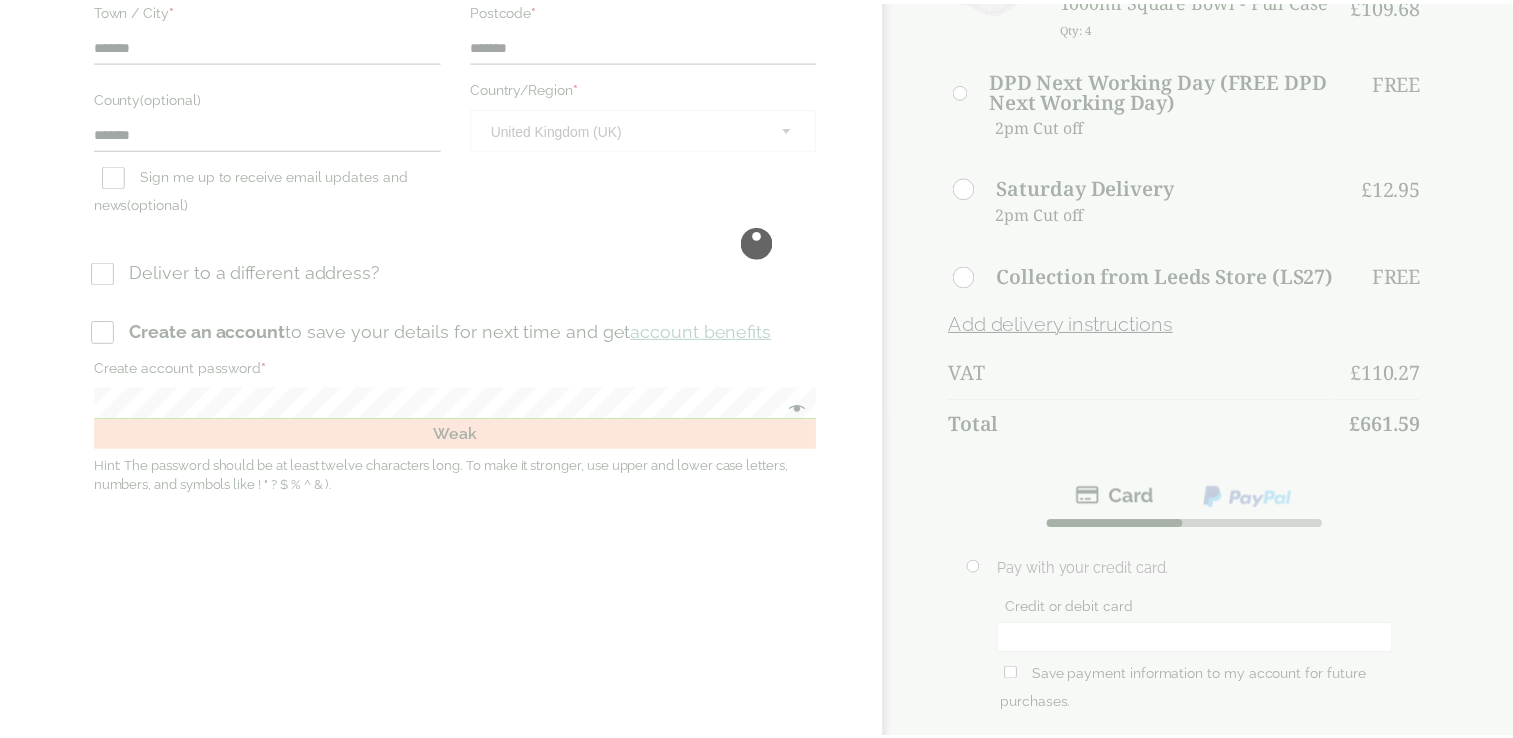 scroll, scrollTop: 694, scrollLeft: 0, axis: vertical 